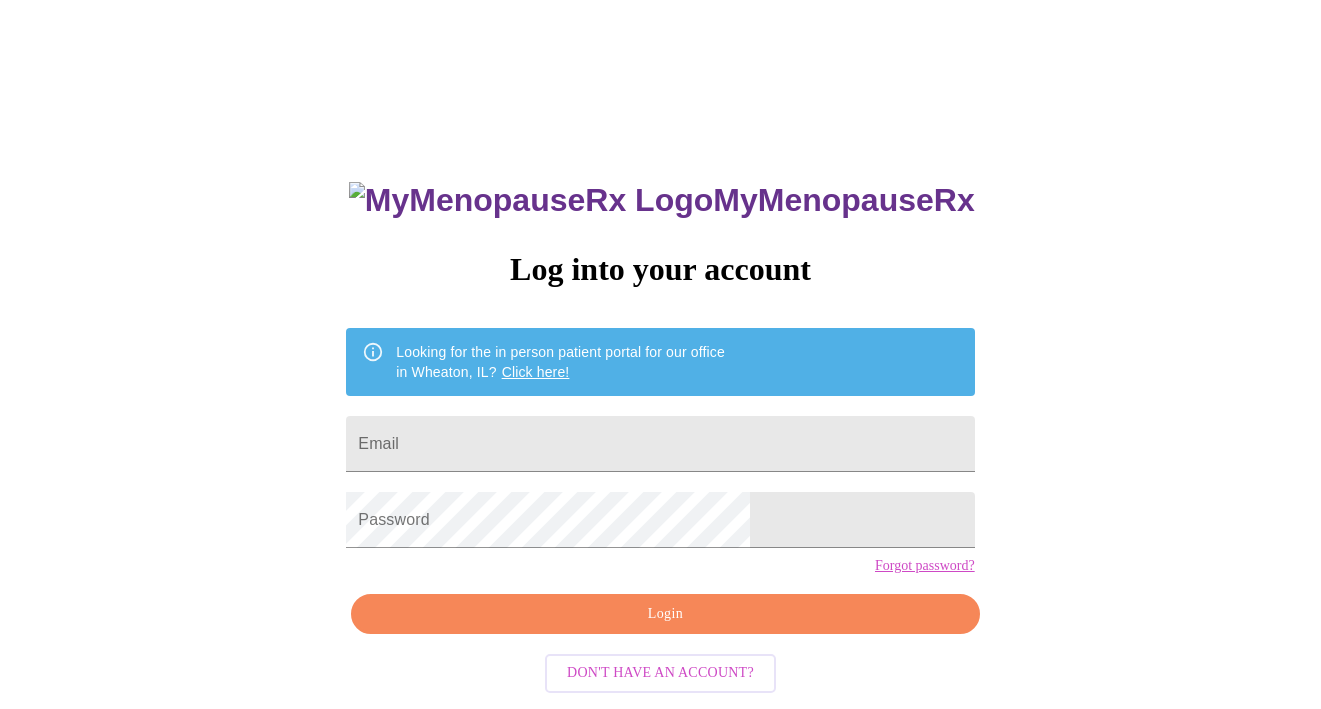 scroll, scrollTop: 0, scrollLeft: 0, axis: both 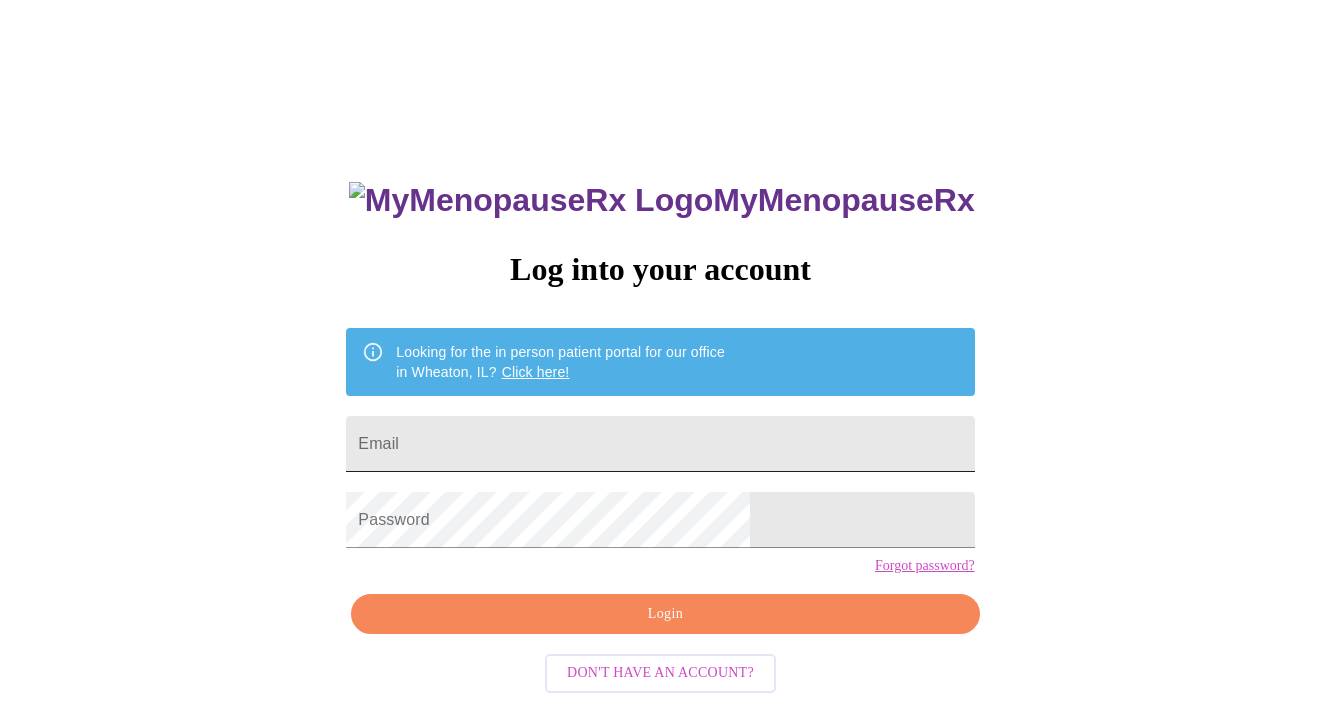 click on "Email" at bounding box center [660, 444] 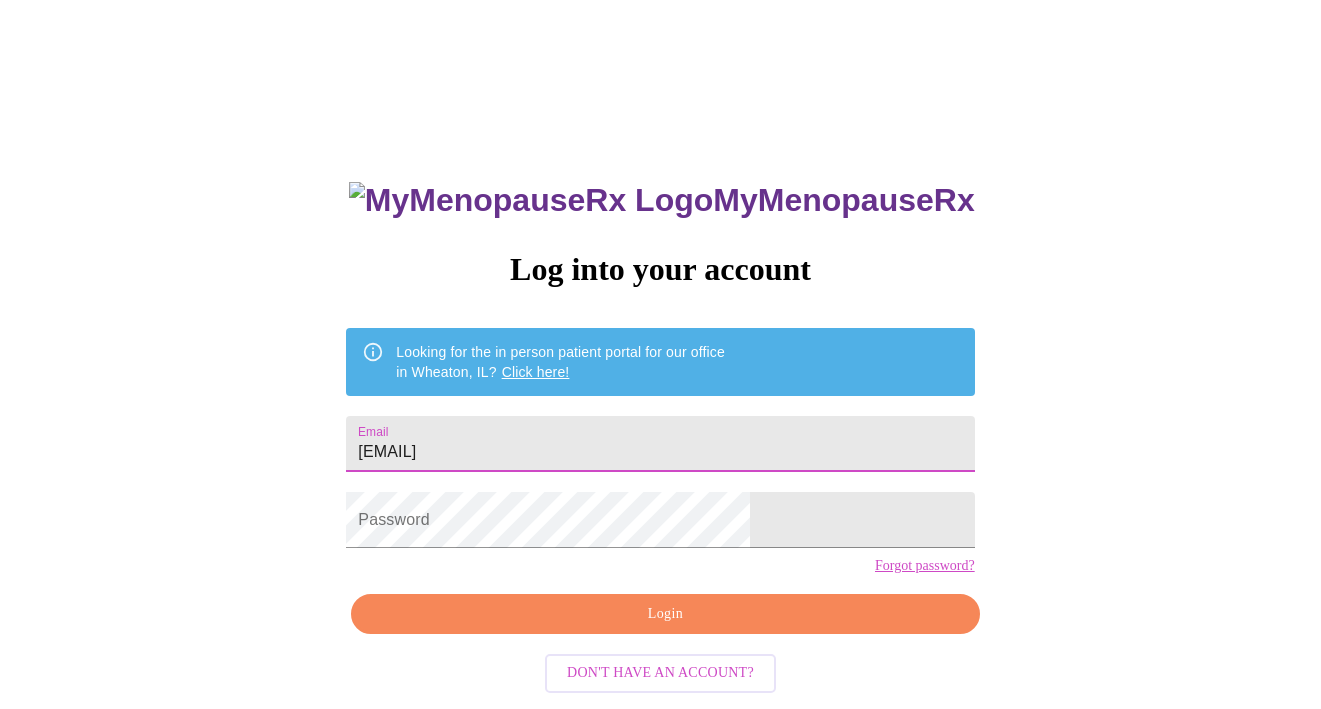 type on "[EMAIL]" 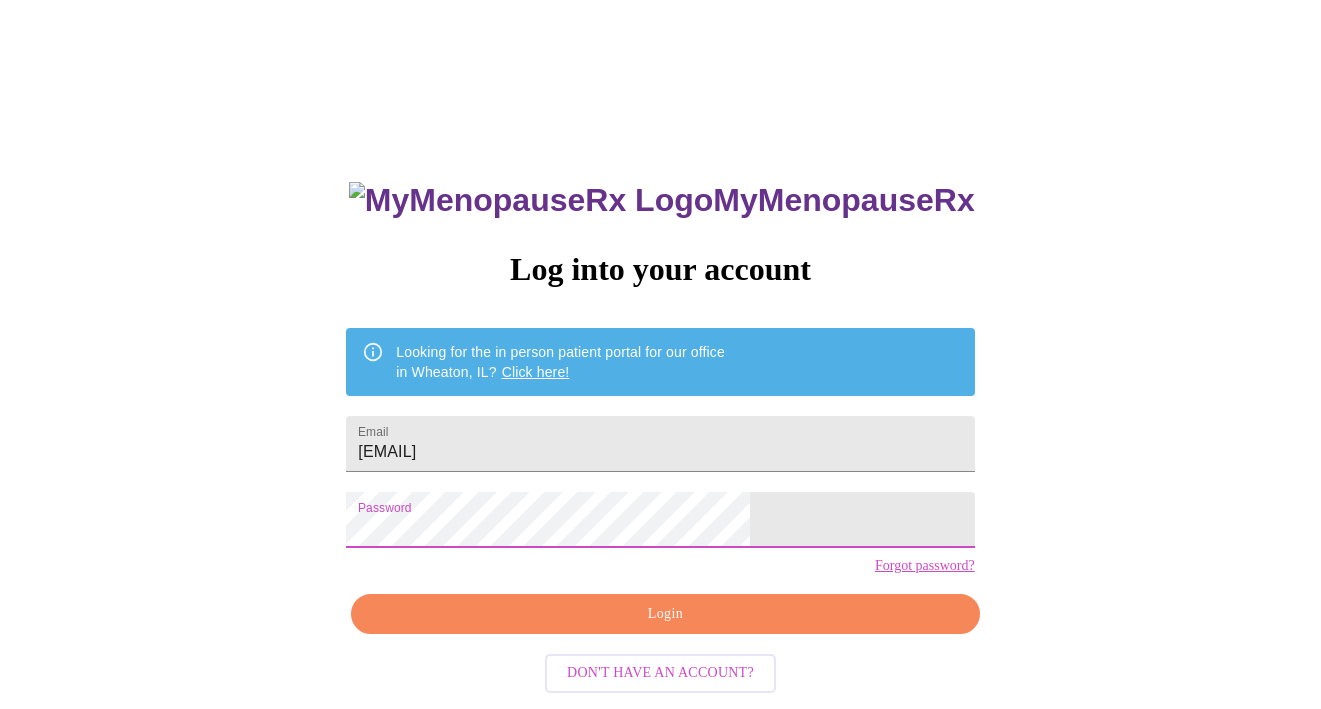 click on "Login" at bounding box center [665, 614] 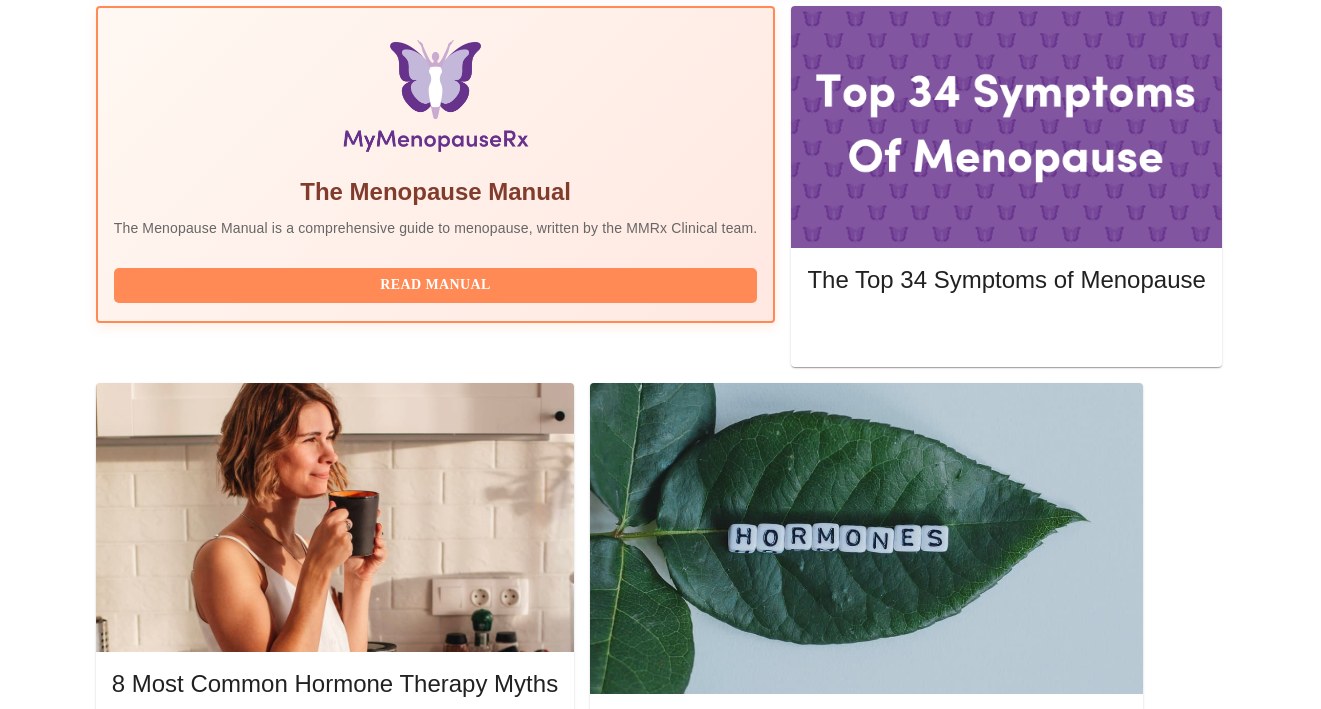 scroll, scrollTop: 638, scrollLeft: 0, axis: vertical 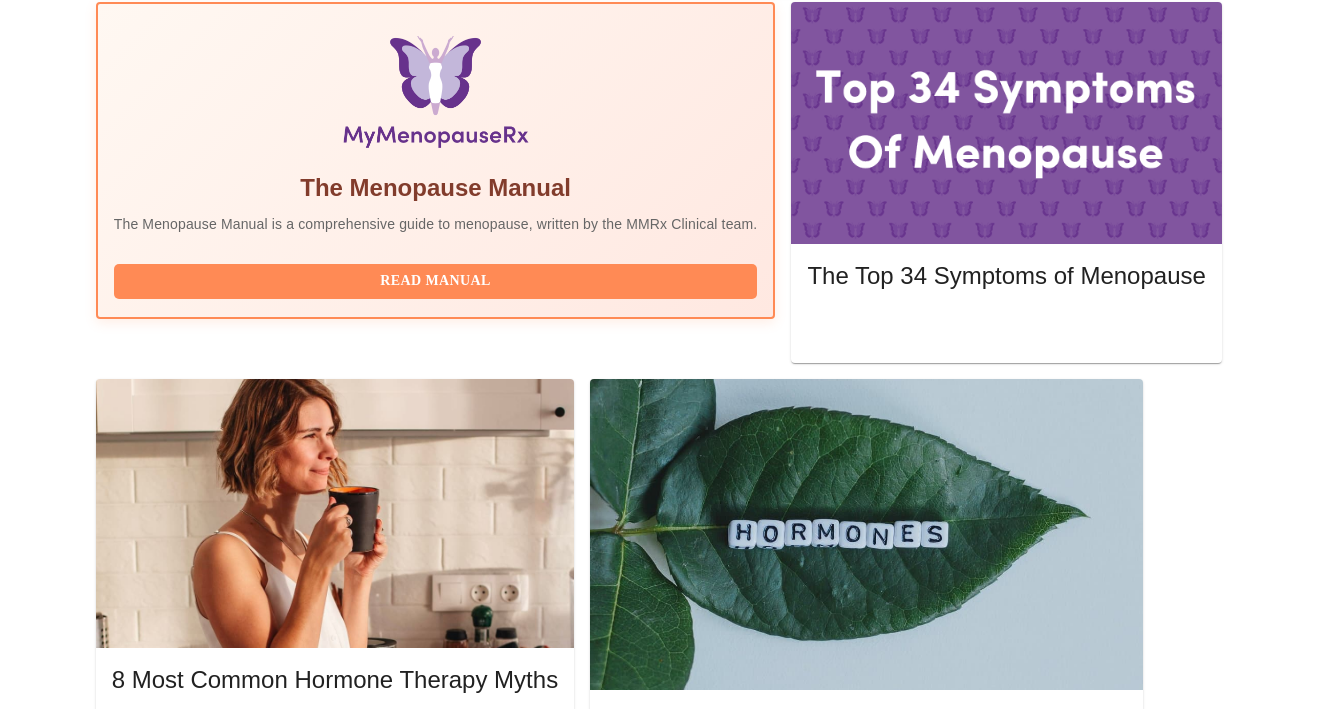 click on "Join Waiting Room" at bounding box center [1119, 1585] 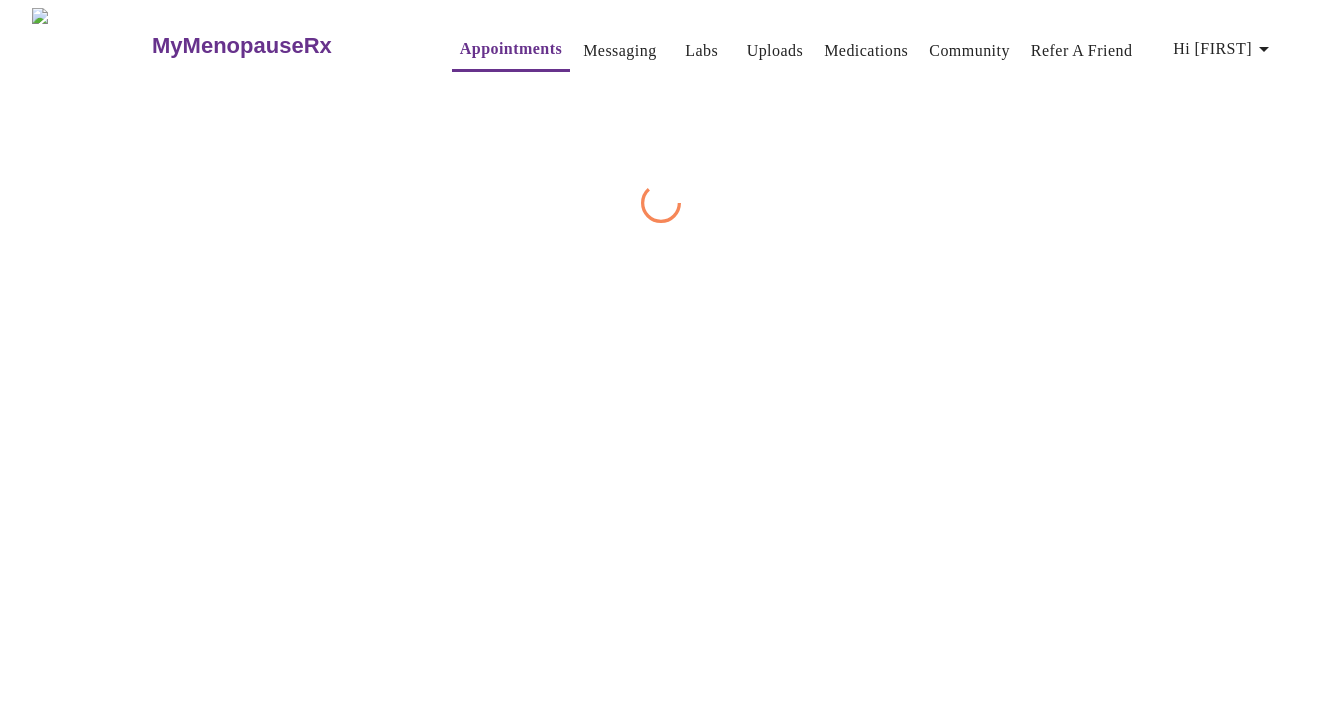 scroll, scrollTop: 0, scrollLeft: 0, axis: both 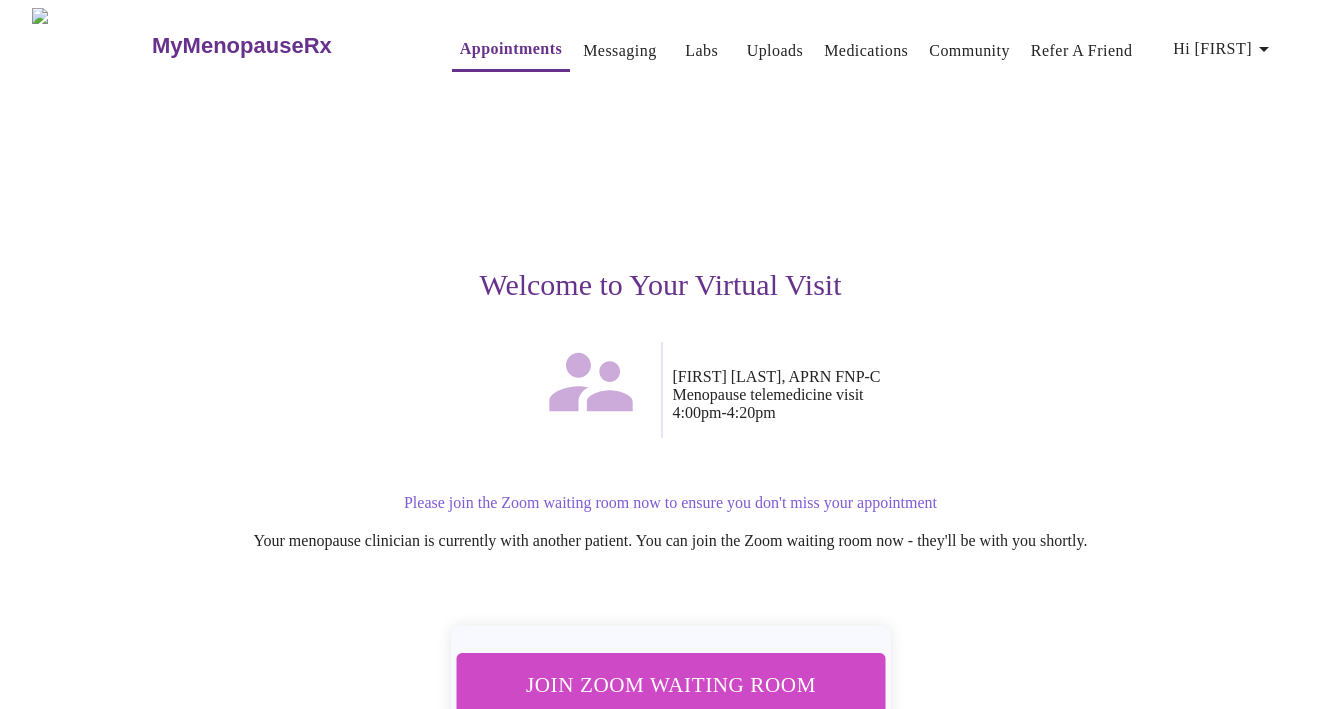 click on "Join Zoom Waiting Room" at bounding box center (670, 684) 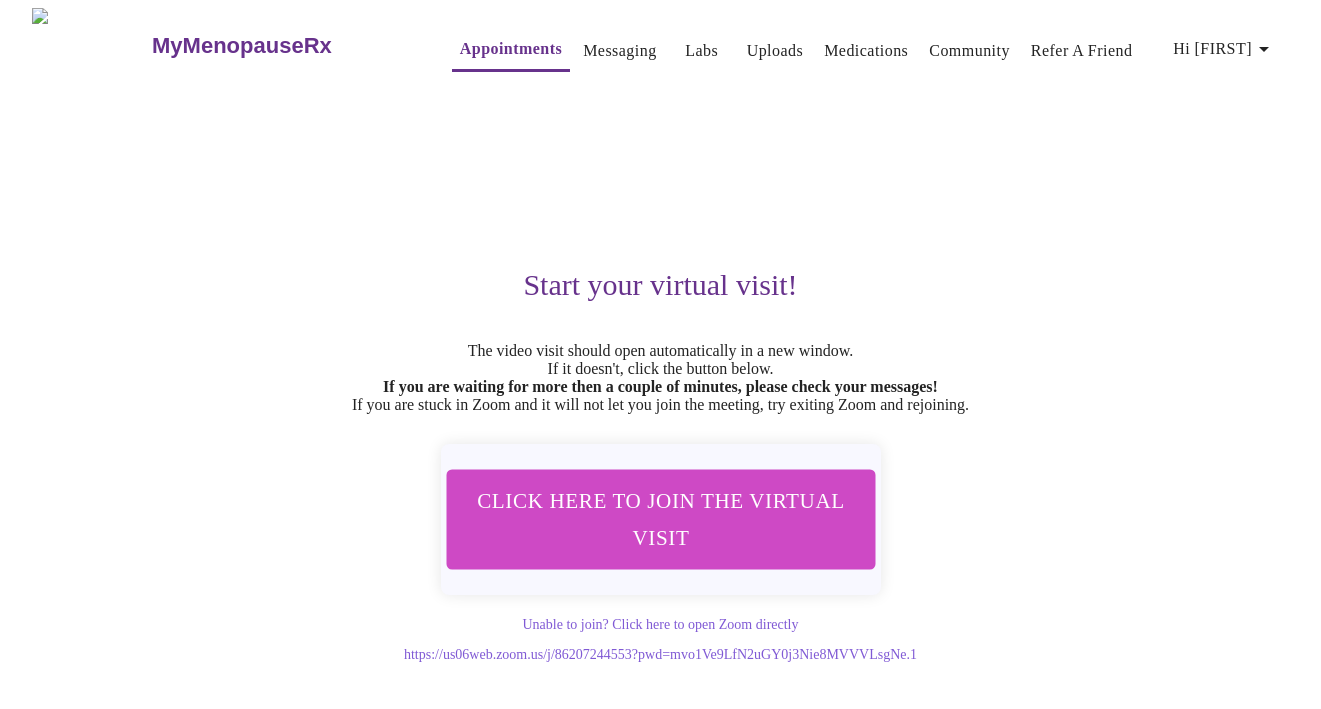 click on "Appointments" at bounding box center [511, 49] 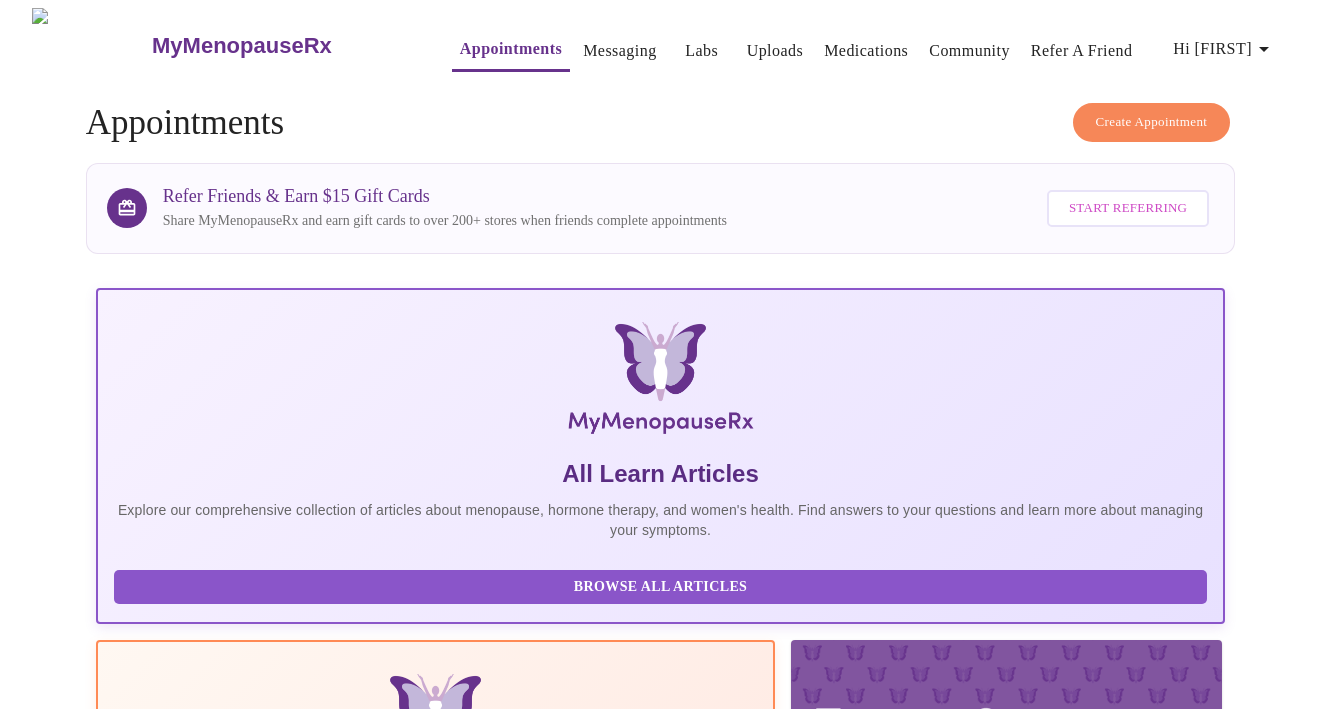 click on "Create Appointment" at bounding box center (1152, 122) 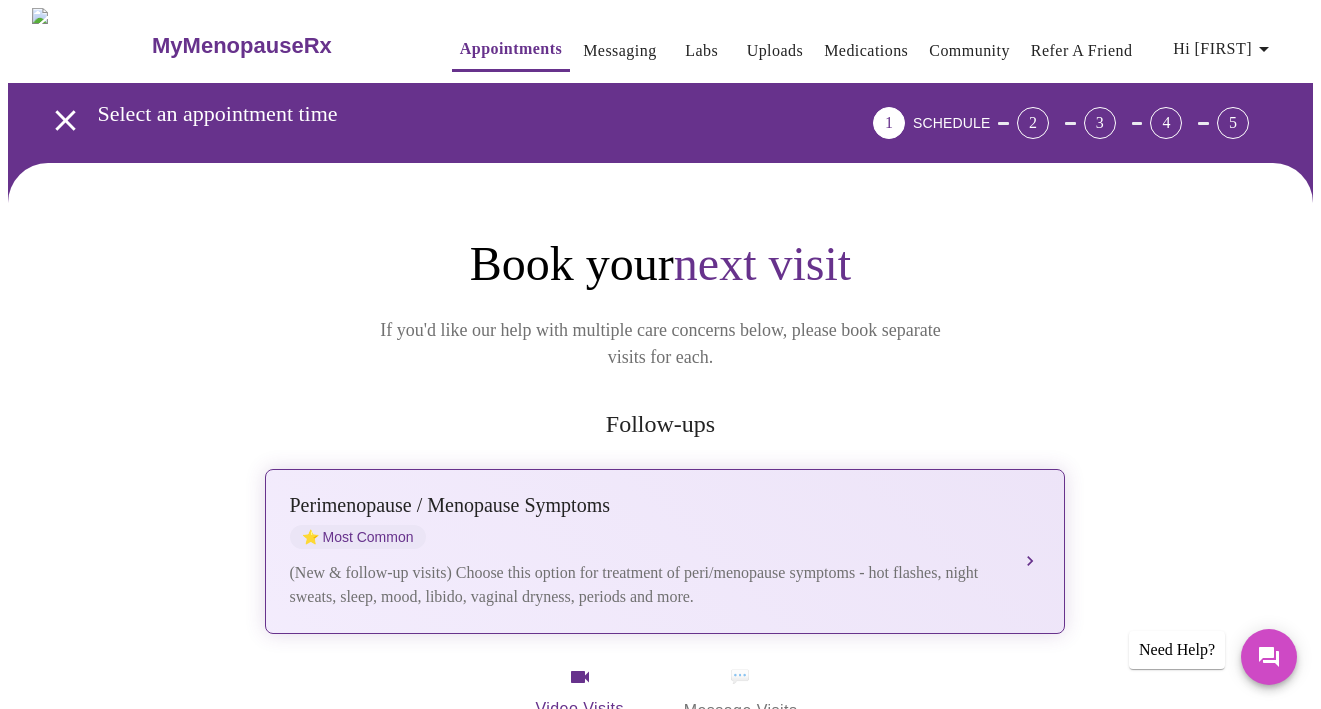 click on "(New & follow-up visits) Choose this option for treatment of peri/menopause symptoms - hot flashes, night sweats, sleep, mood, libido, vaginal dryness, periods and more." at bounding box center (645, 585) 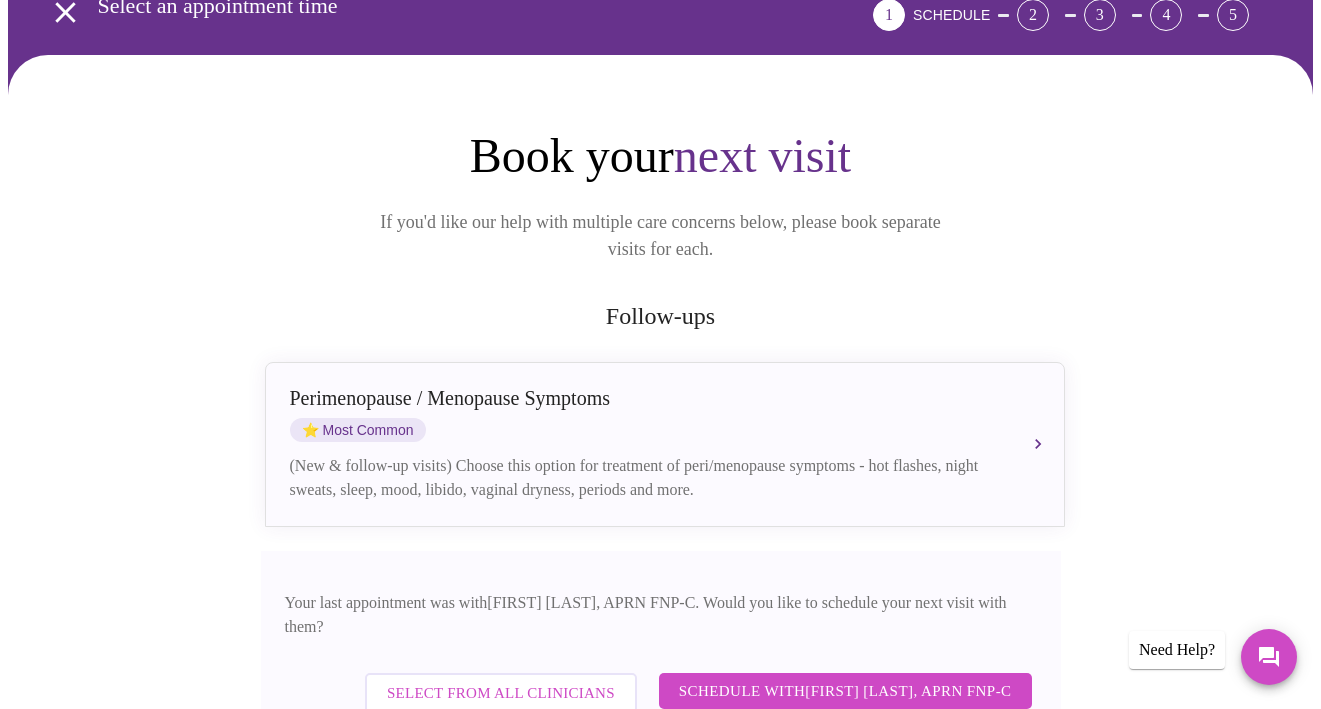 scroll, scrollTop: 234, scrollLeft: 0, axis: vertical 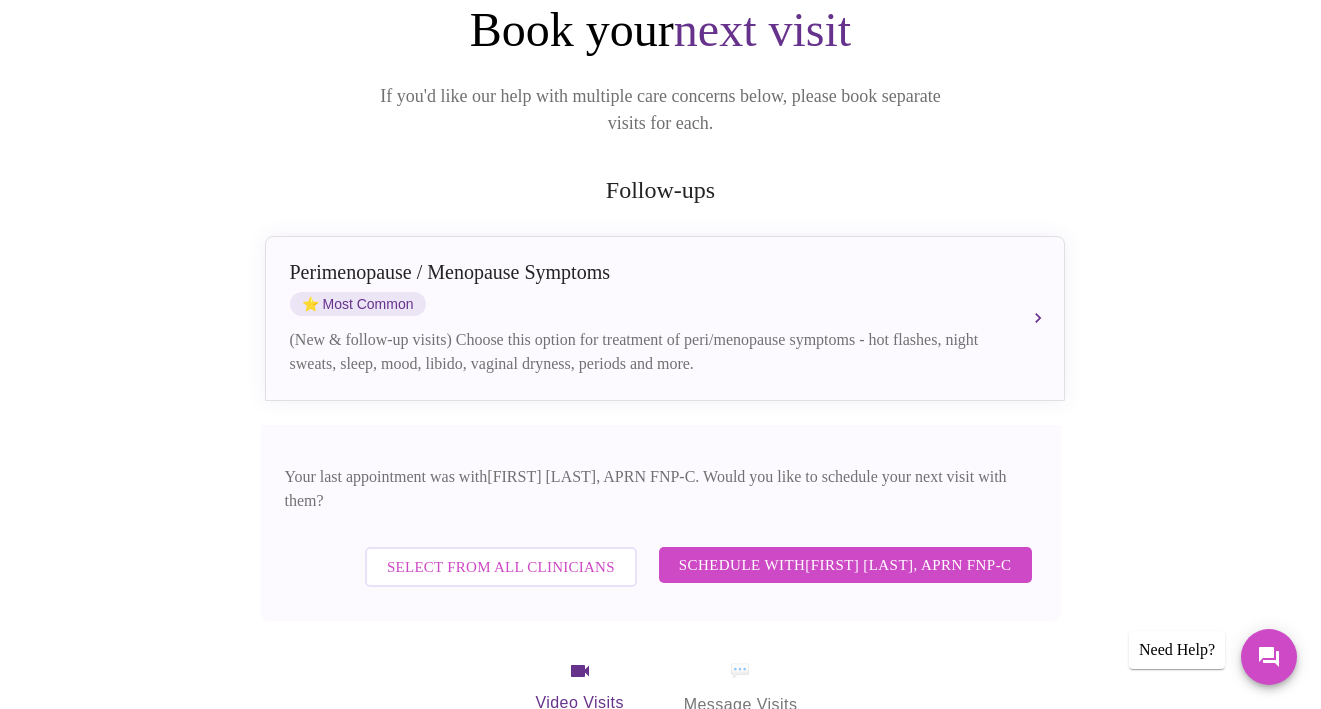 click on "Schedule with  [FIRST] [LAST], APRN FNP-C" at bounding box center (845, 565) 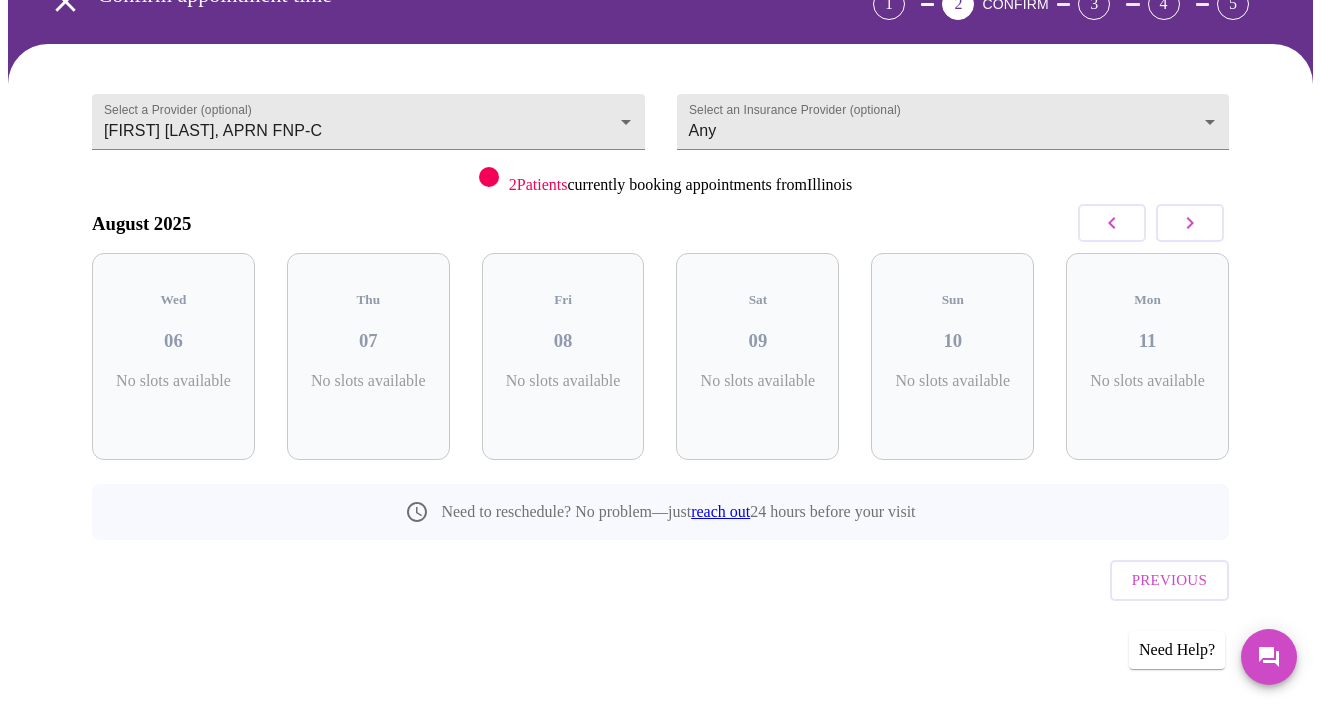 scroll, scrollTop: 77, scrollLeft: 0, axis: vertical 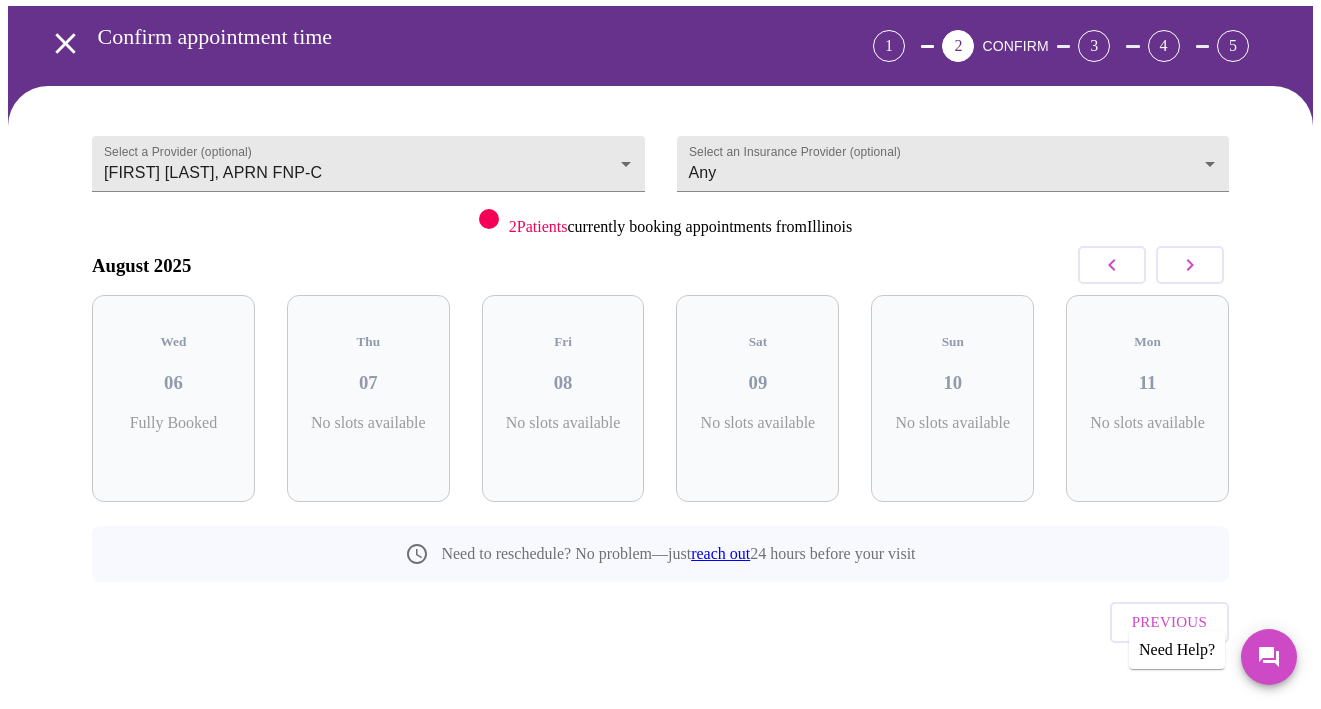 click 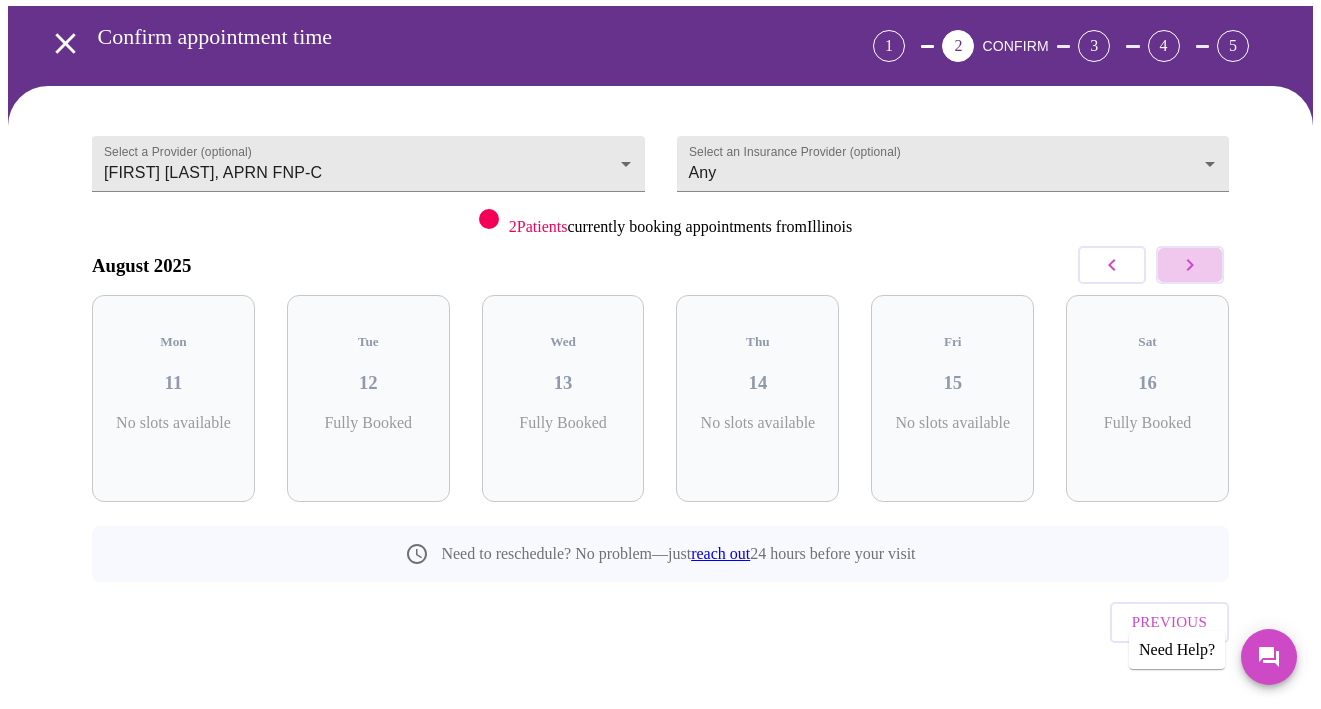 click 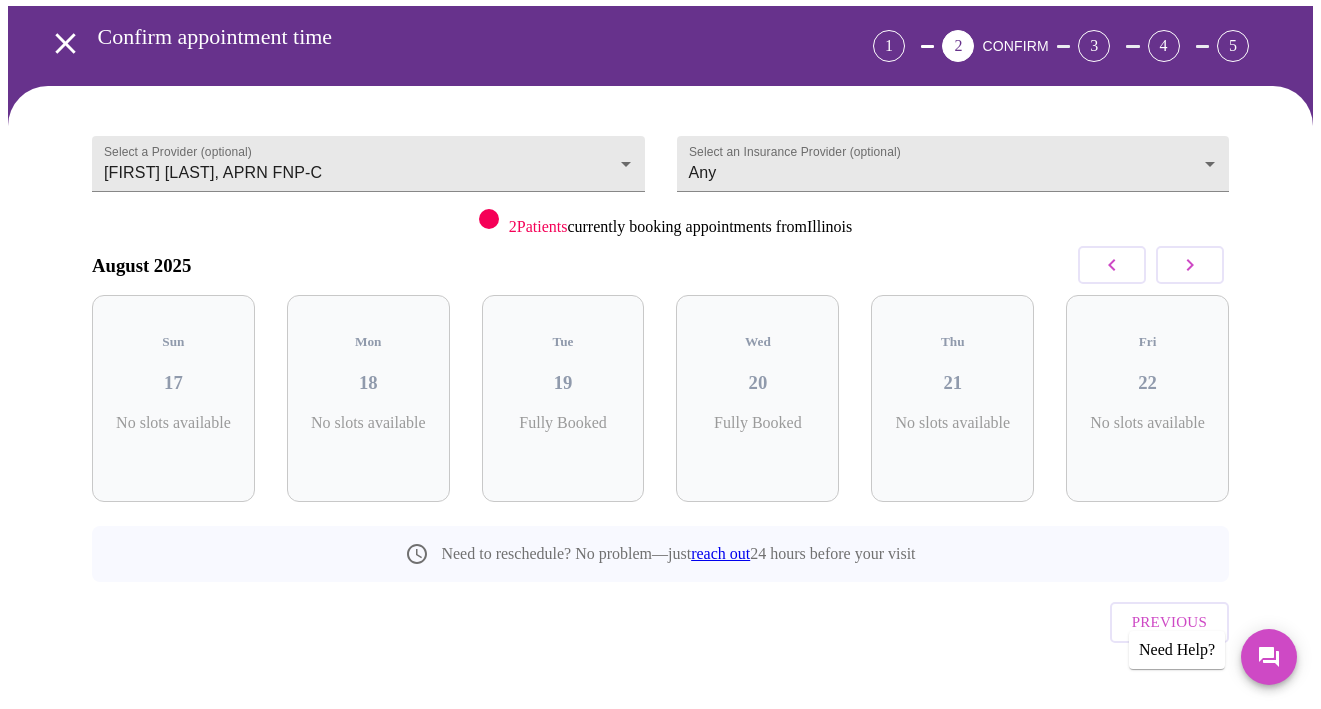 click 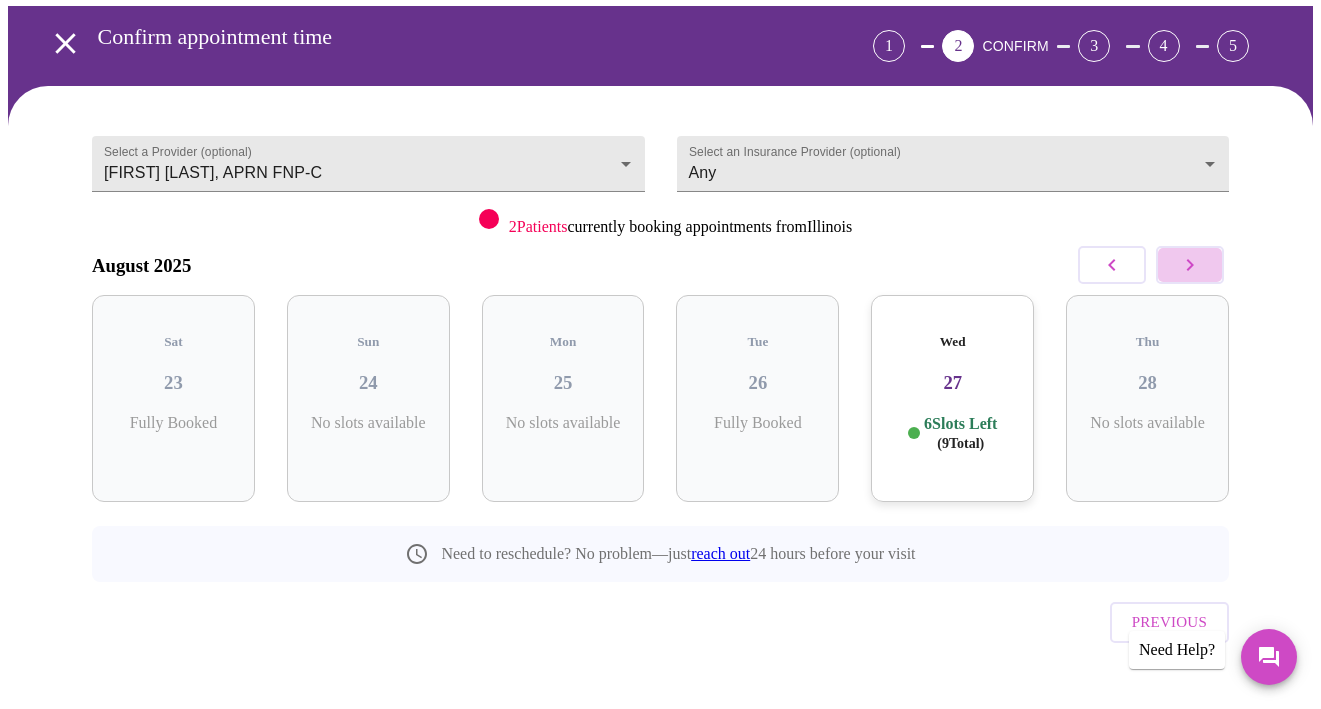 click 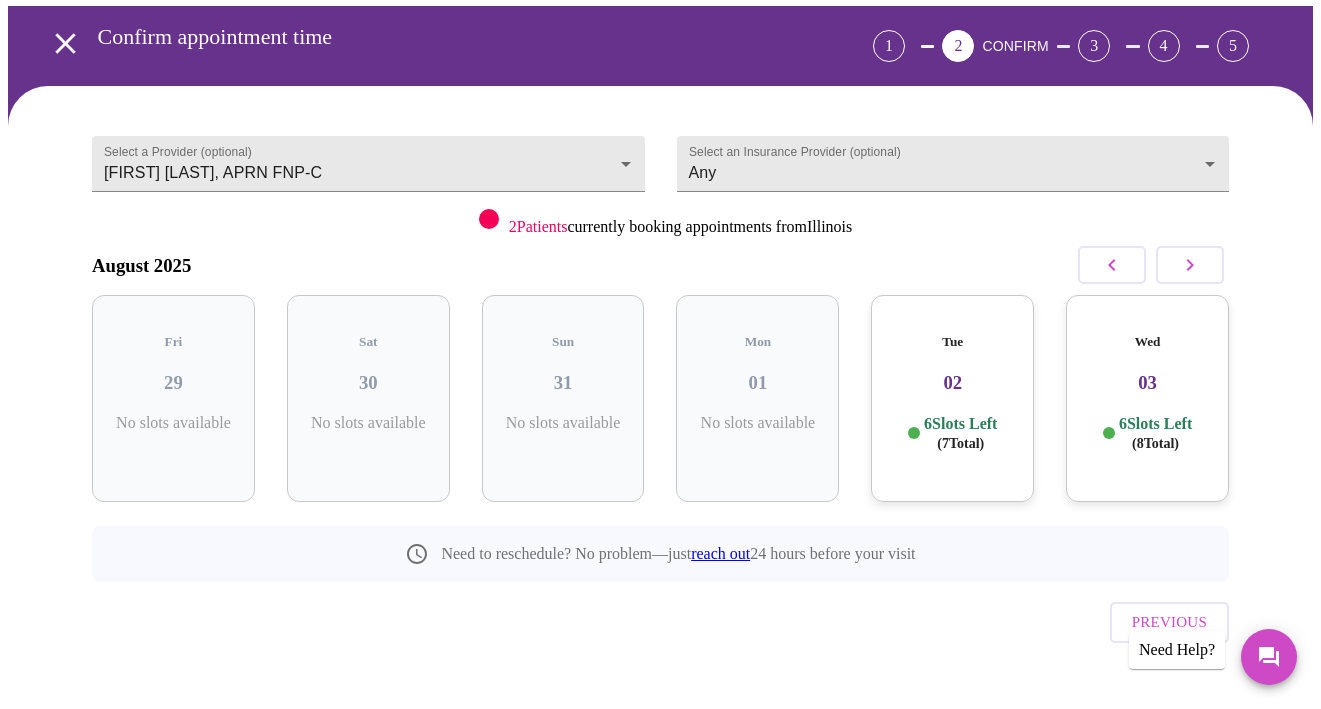 click at bounding box center (1190, 265) 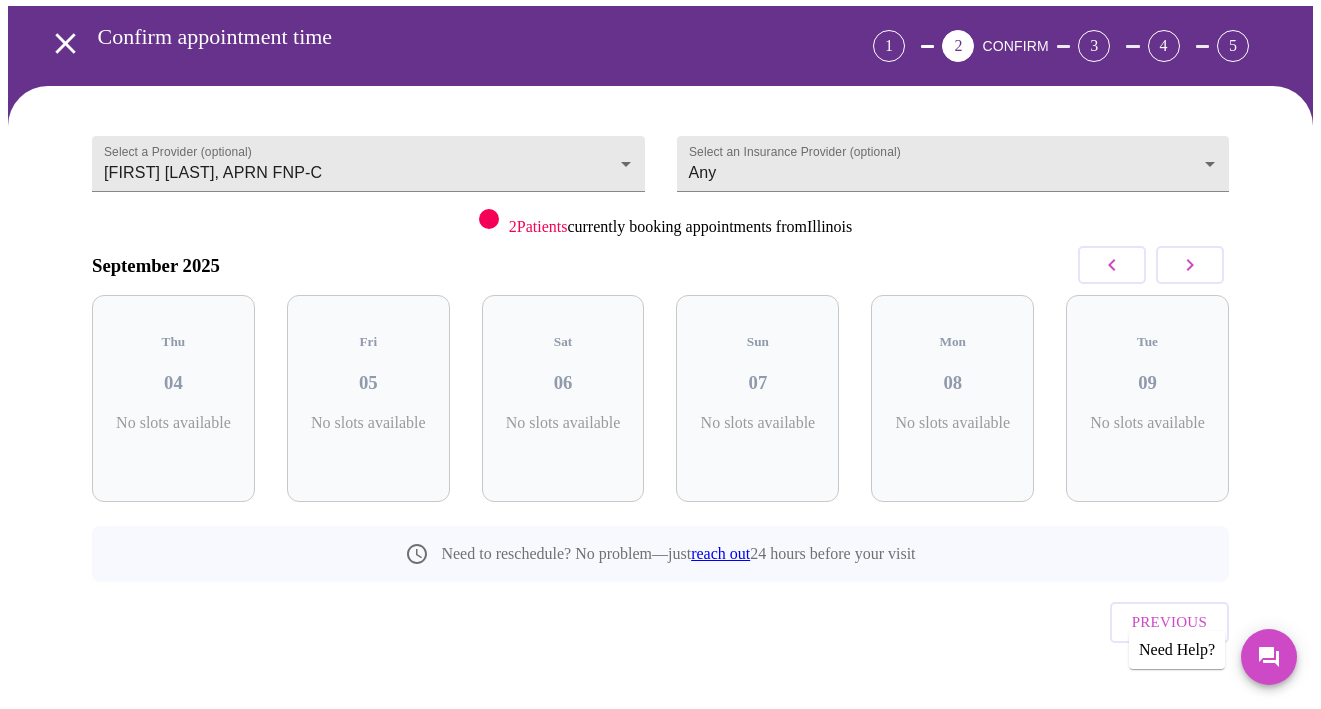 click at bounding box center [1190, 265] 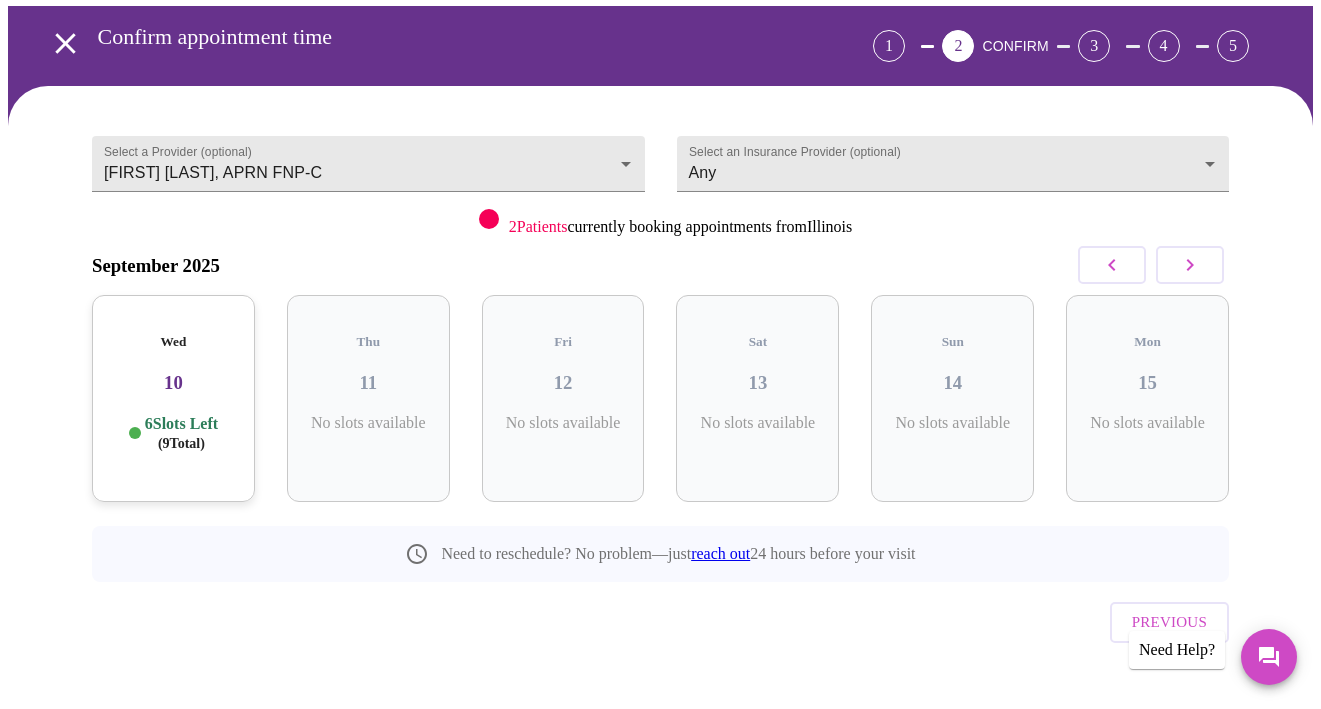 click at bounding box center [1190, 265] 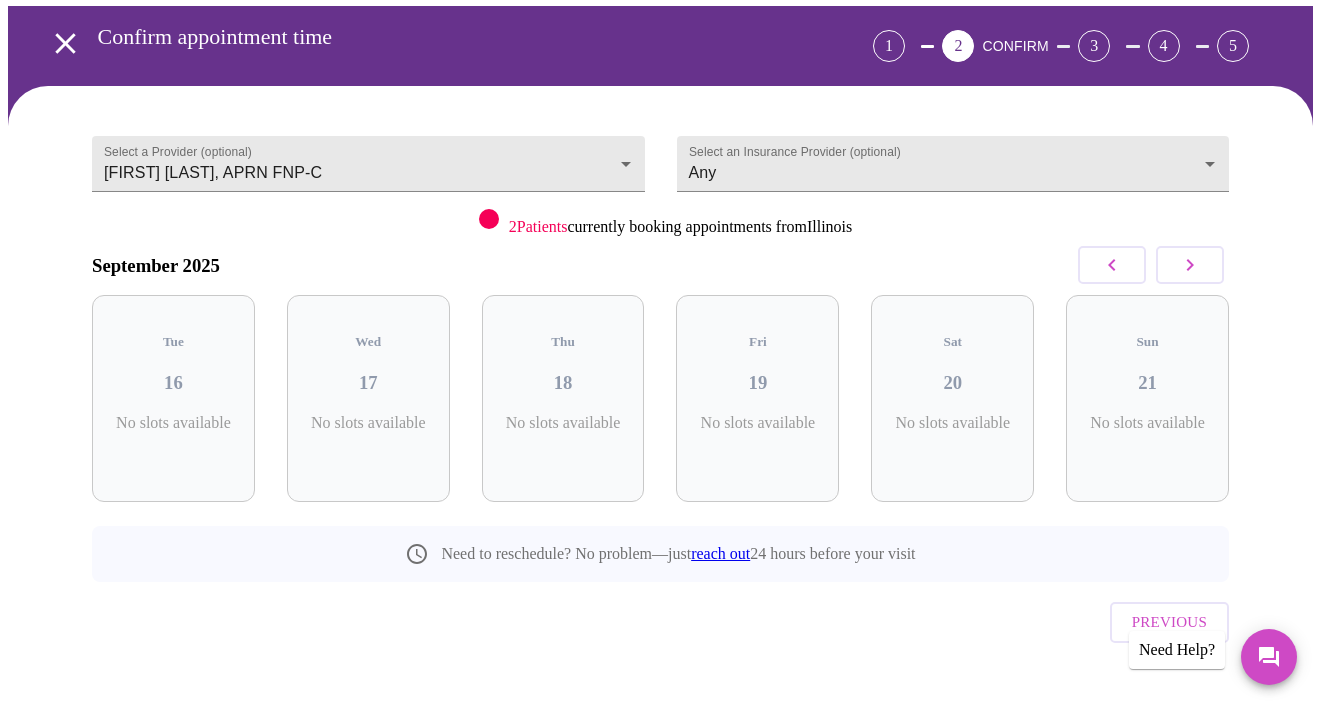 click at bounding box center (1190, 265) 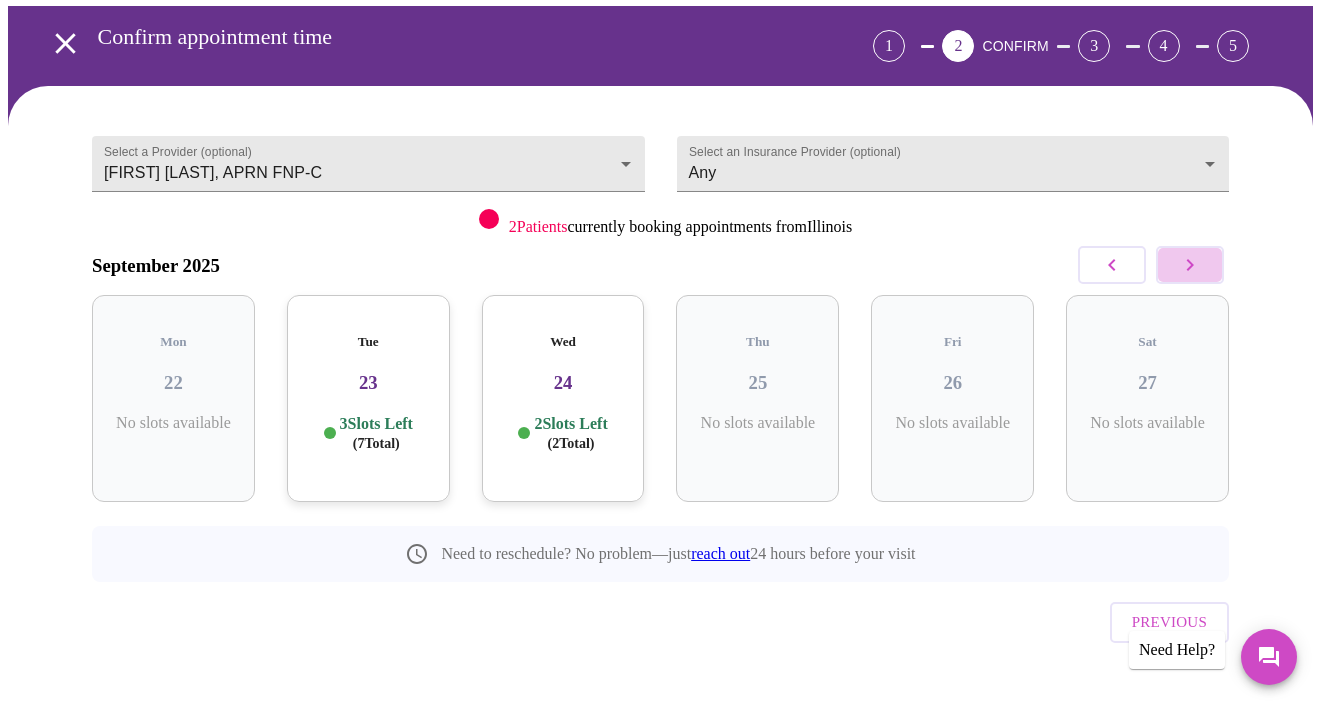 click at bounding box center (1190, 265) 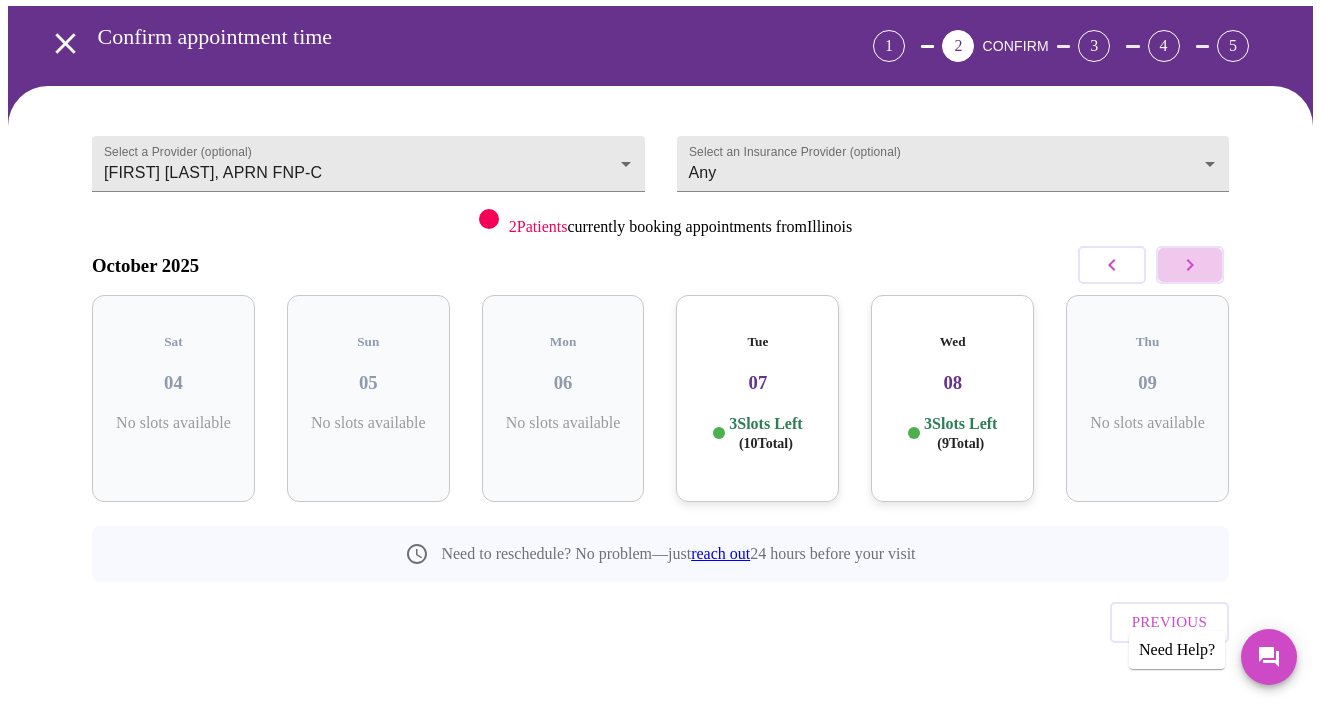 click at bounding box center [1190, 265] 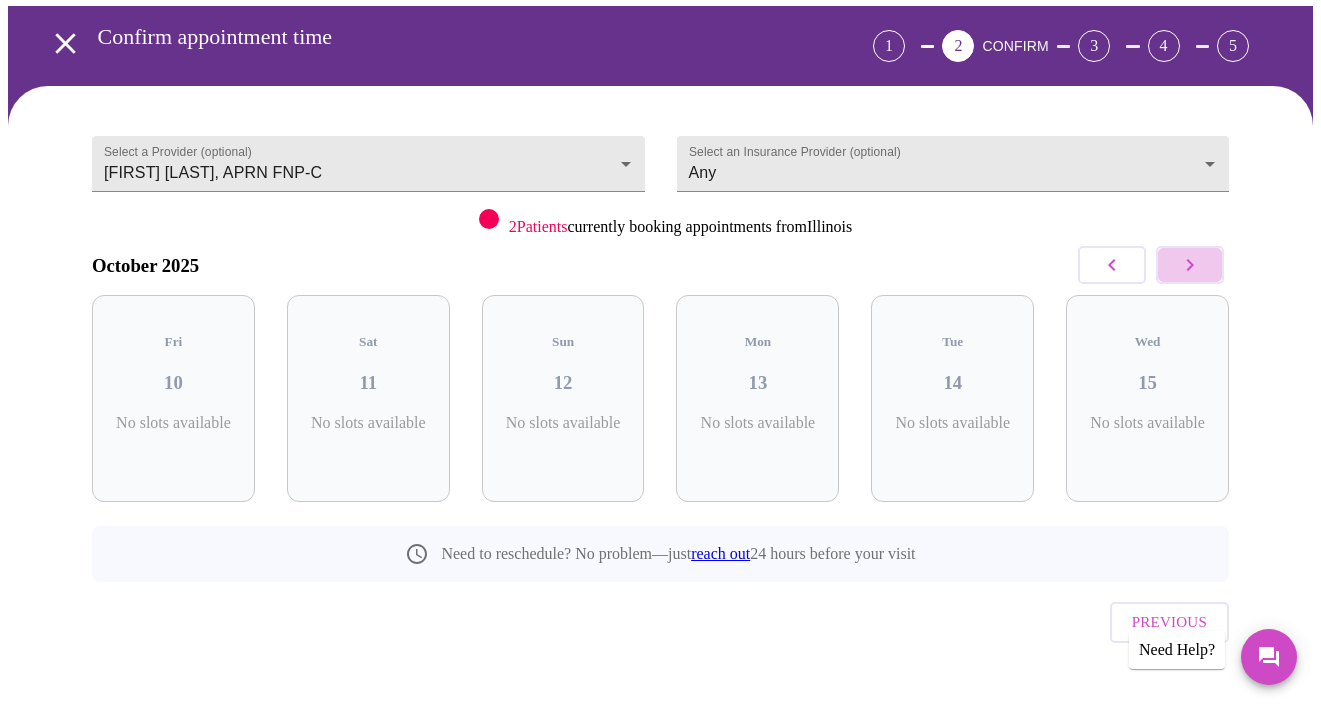click at bounding box center [1190, 265] 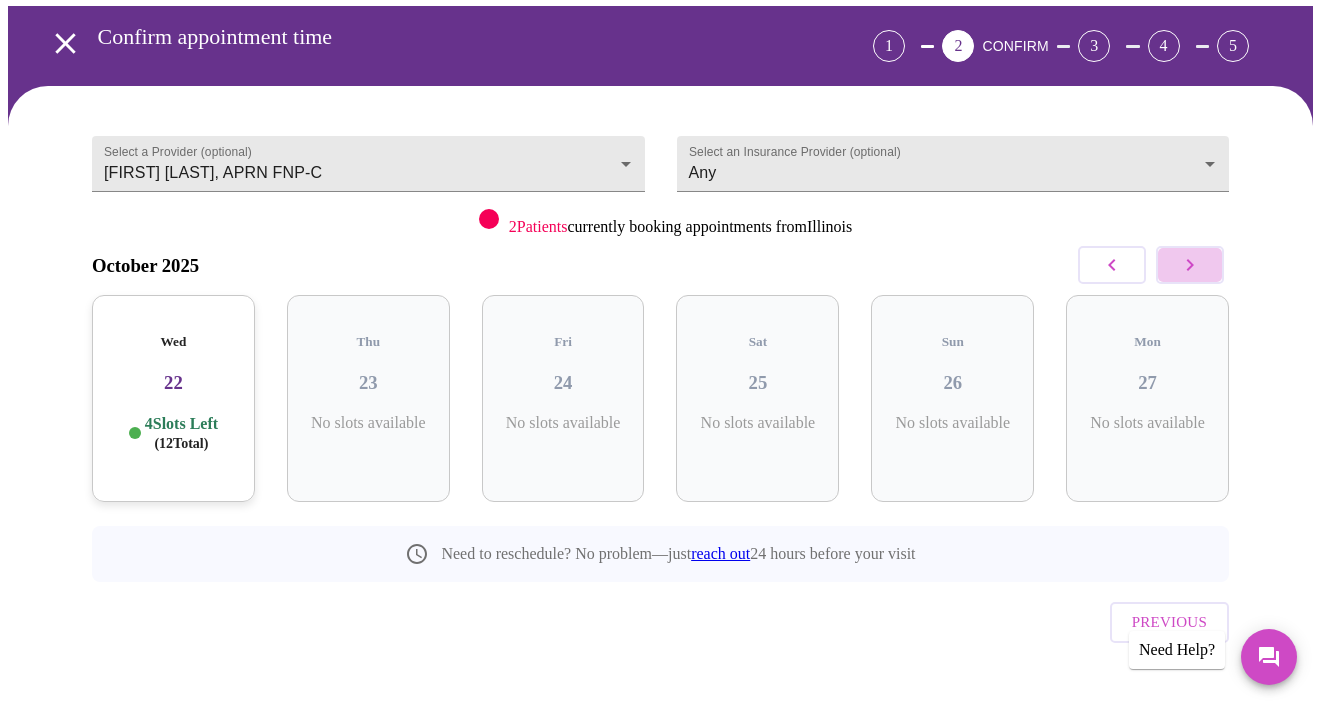 click at bounding box center (1190, 265) 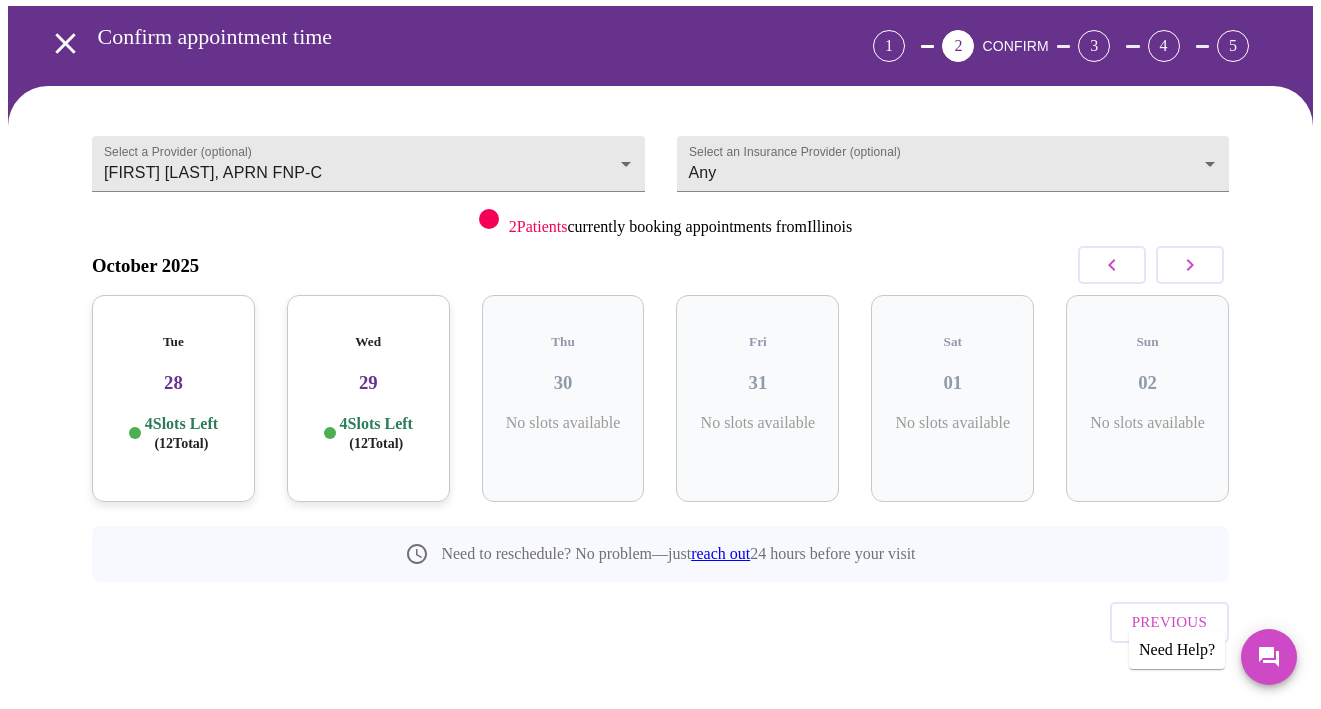click on "Wed 29 4  Slots Left ( 12  Total)" at bounding box center [368, 398] 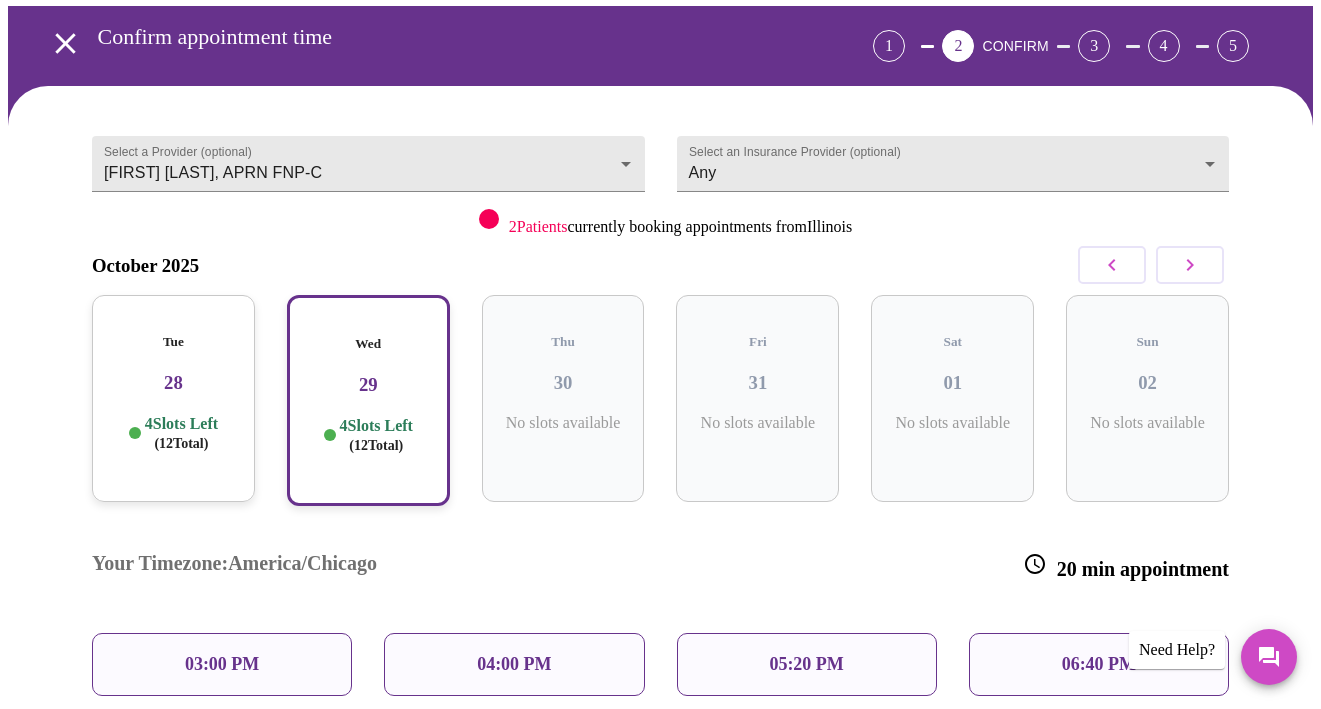 click on "04:00 PM" at bounding box center (514, 664) 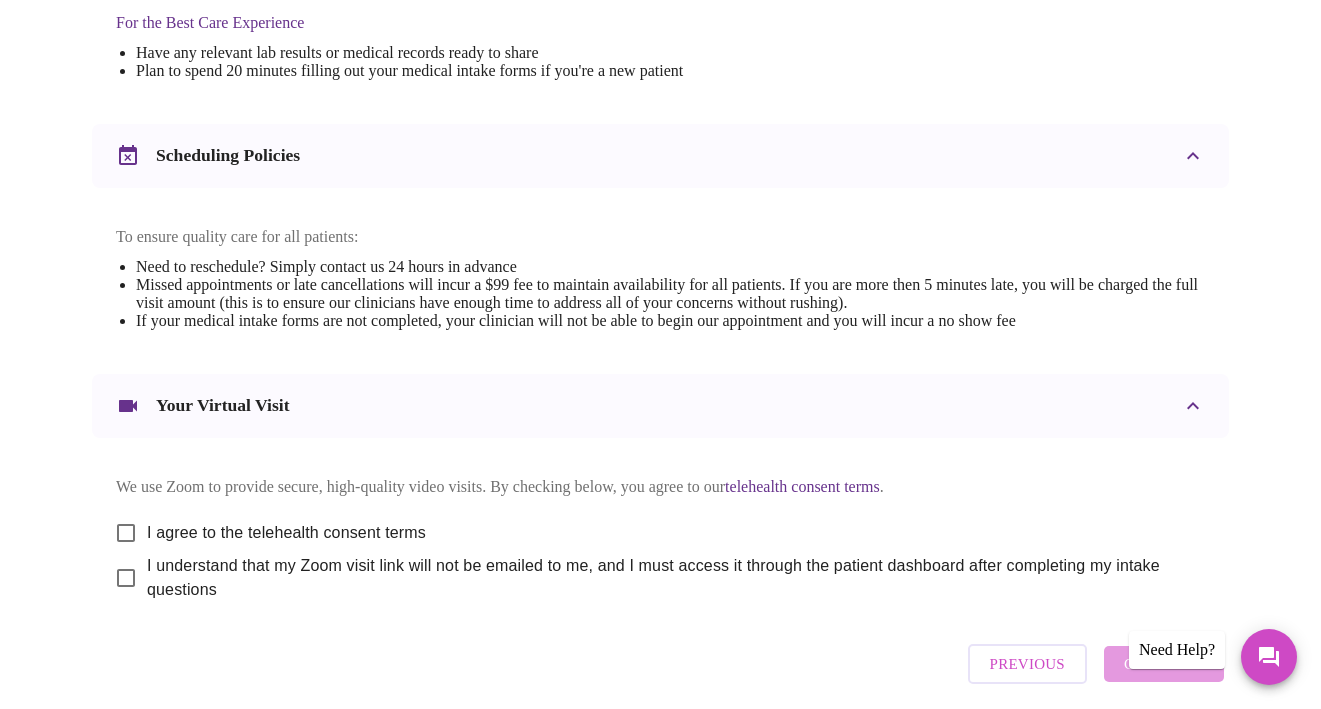 scroll, scrollTop: 722, scrollLeft: 0, axis: vertical 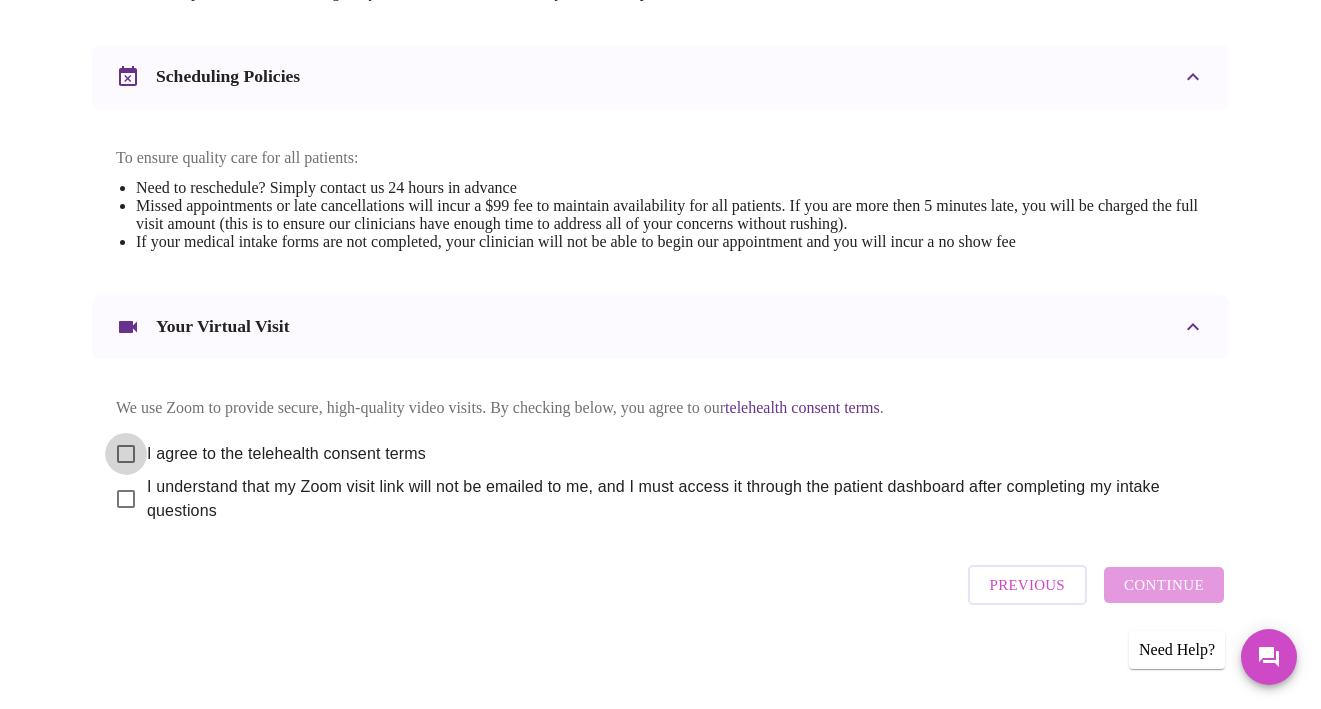 click on "I agree to the telehealth consent terms" at bounding box center (126, 454) 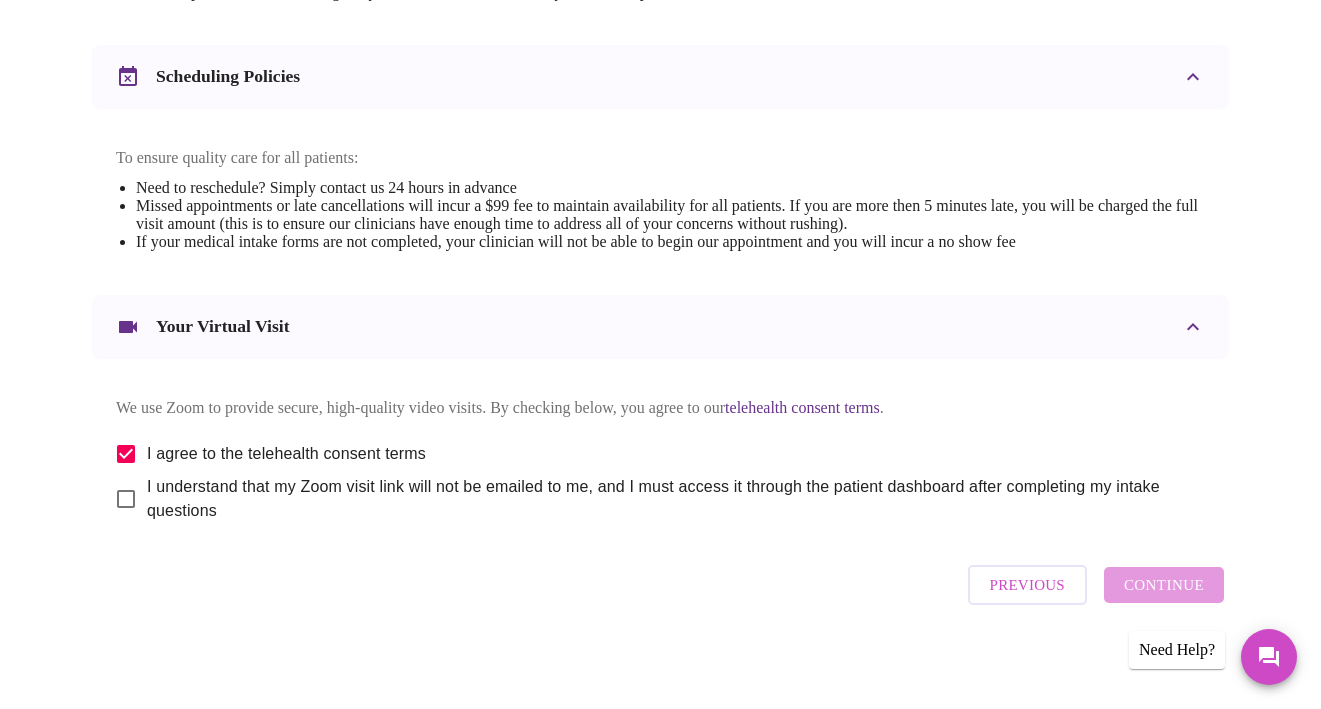 click on "I understand that my Zoom visit link will not be emailed to me, and I must access it through the patient dashboard after completing my intake questions" at bounding box center [126, 499] 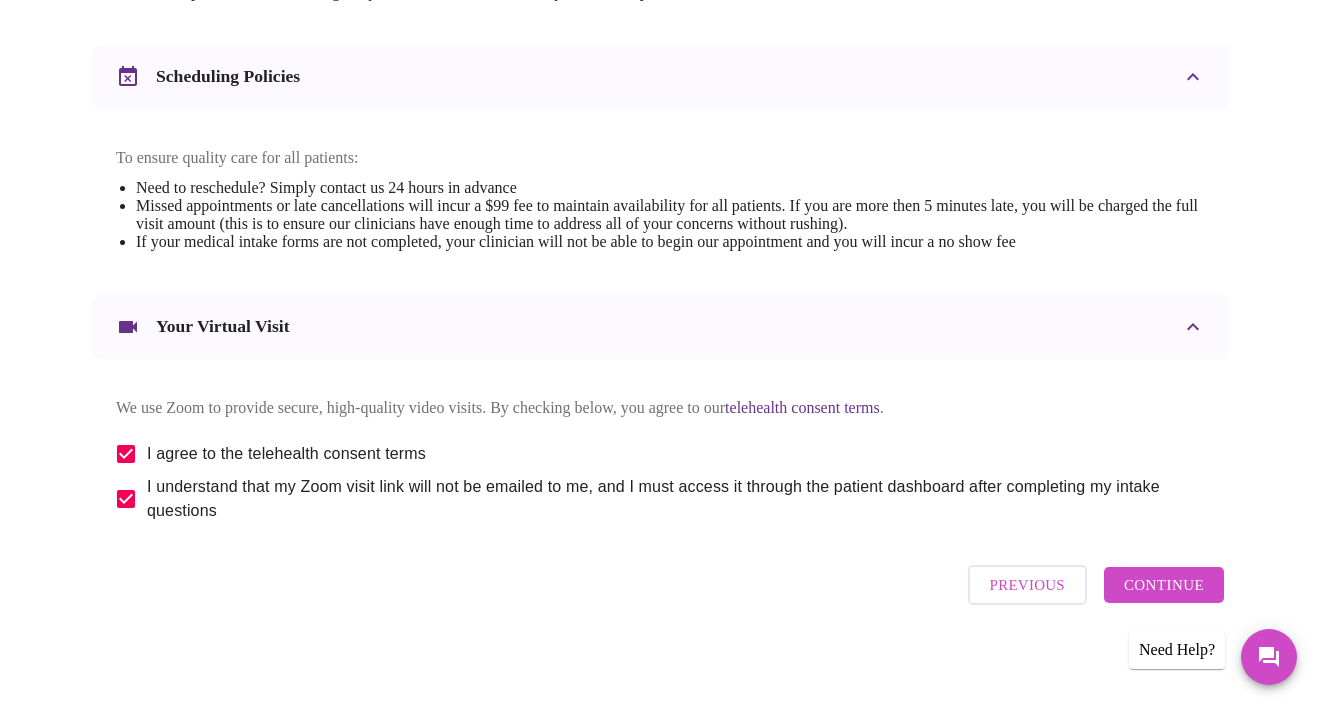 click on "Continue" at bounding box center [1164, 585] 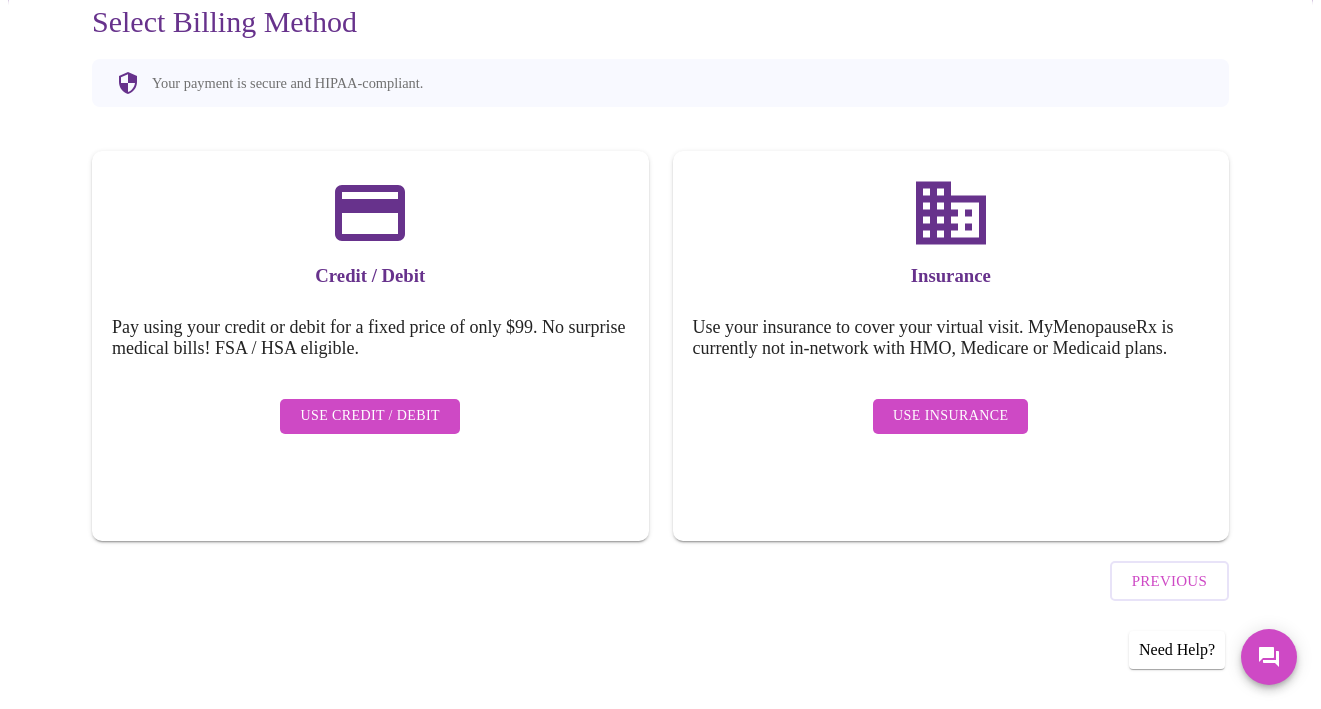 scroll, scrollTop: 142, scrollLeft: 0, axis: vertical 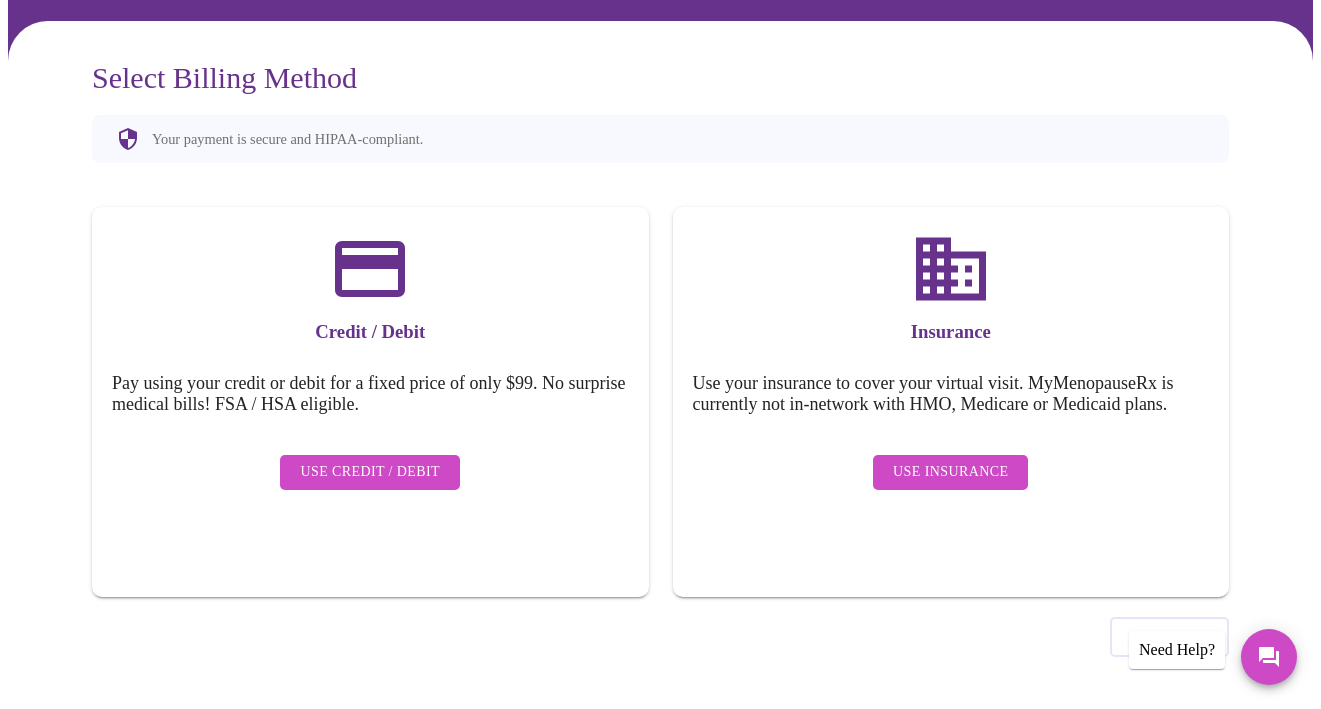 click on "Use Insurance" at bounding box center (950, 472) 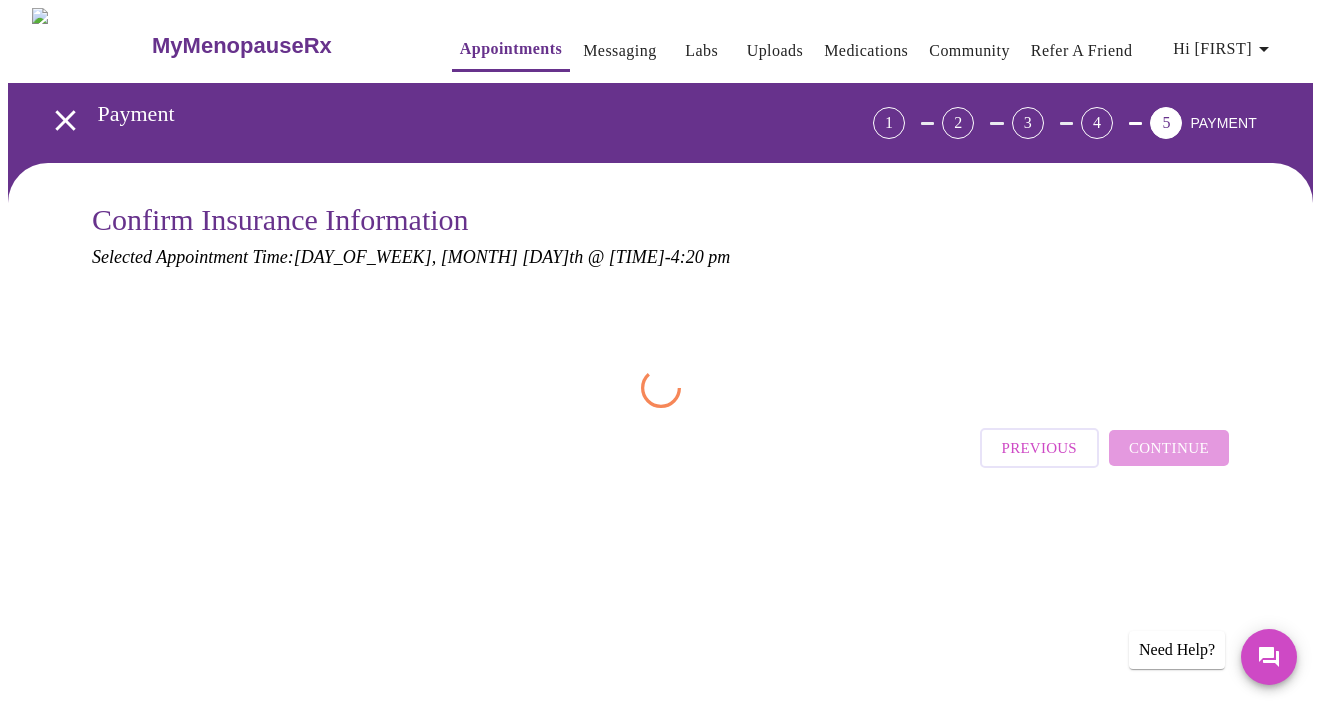 scroll, scrollTop: 0, scrollLeft: 0, axis: both 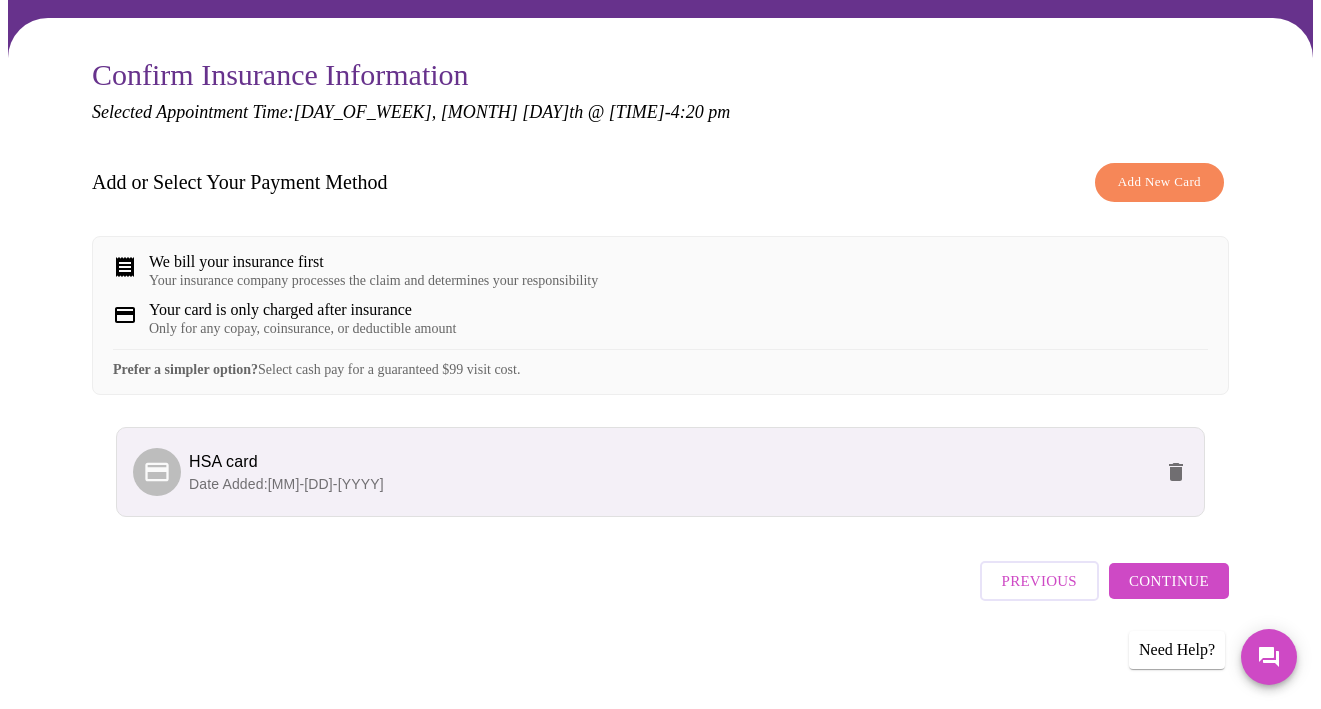 click on "Continue" at bounding box center (1169, 581) 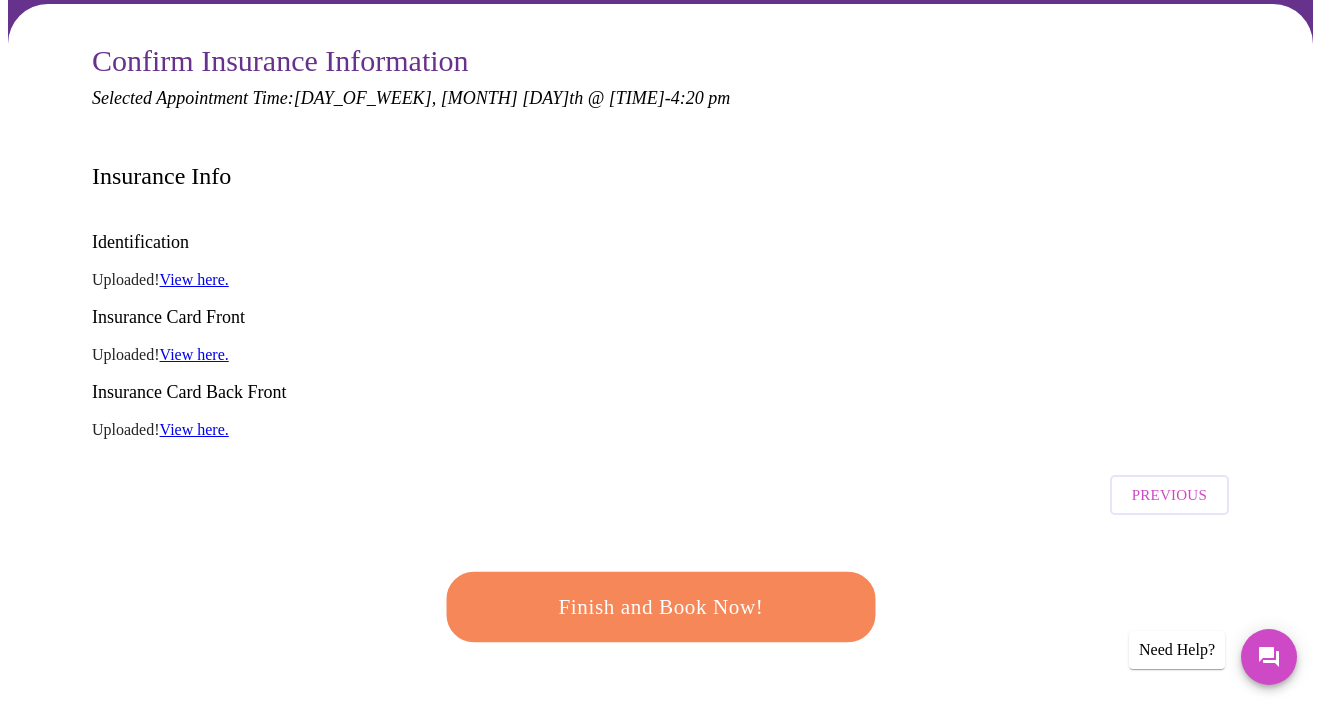 click on "Finish and Book Now!" at bounding box center [661, 607] 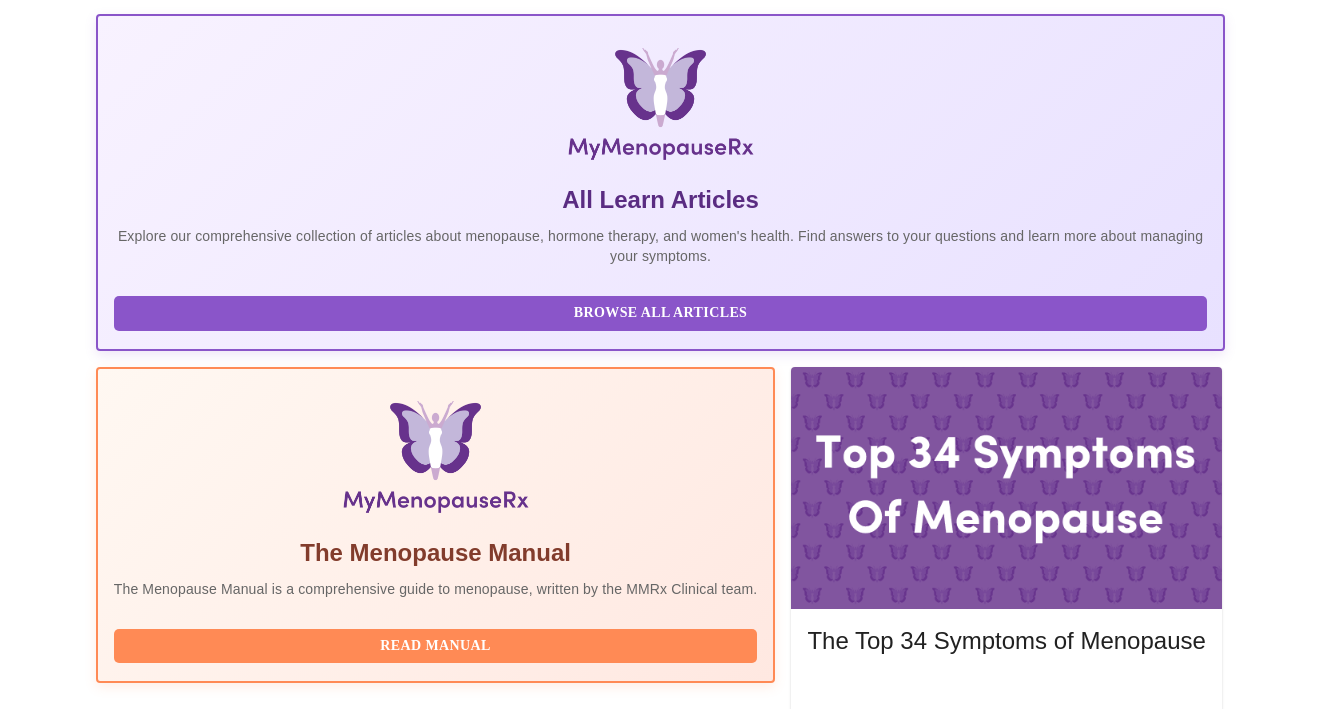 scroll, scrollTop: 0, scrollLeft: 0, axis: both 